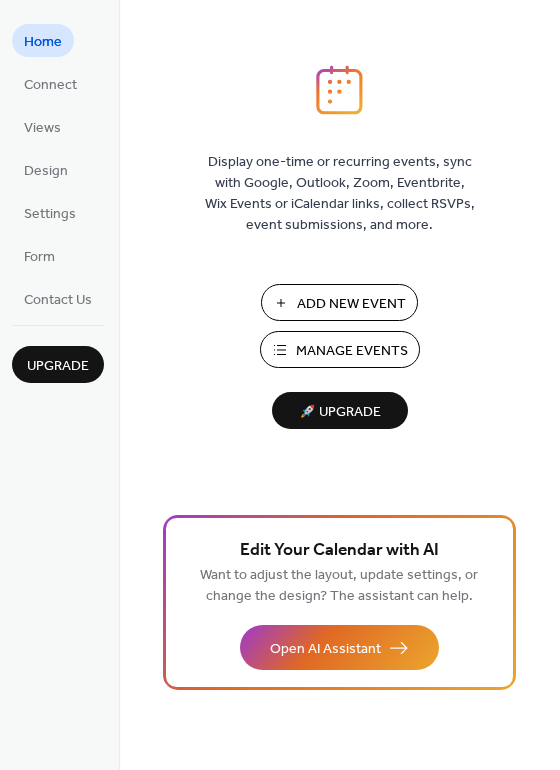 scroll, scrollTop: 0, scrollLeft: 0, axis: both 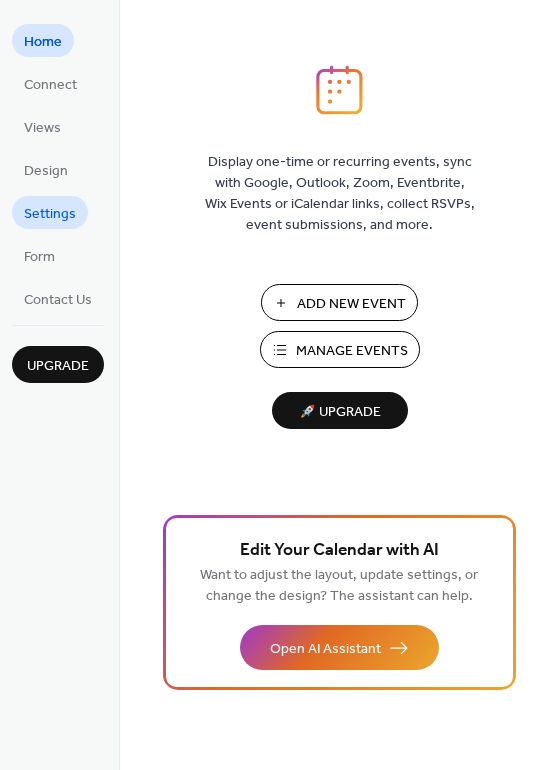 click on "Settings" at bounding box center [50, 214] 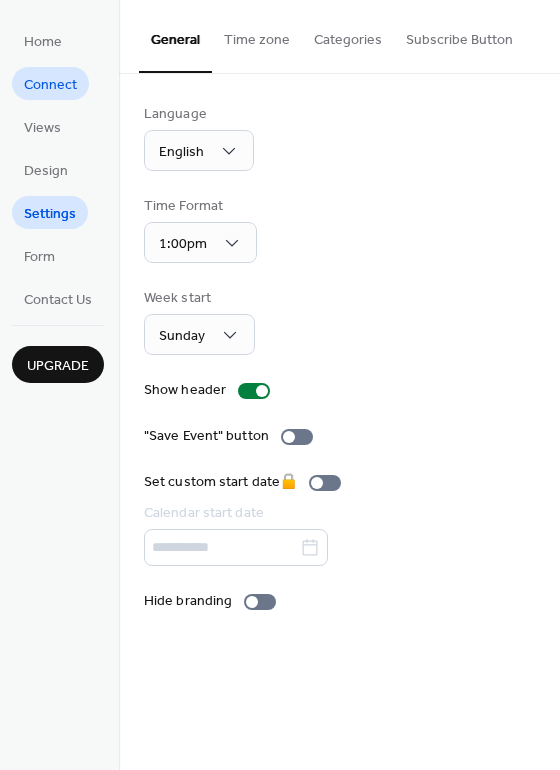 click on "Connect" at bounding box center [50, 85] 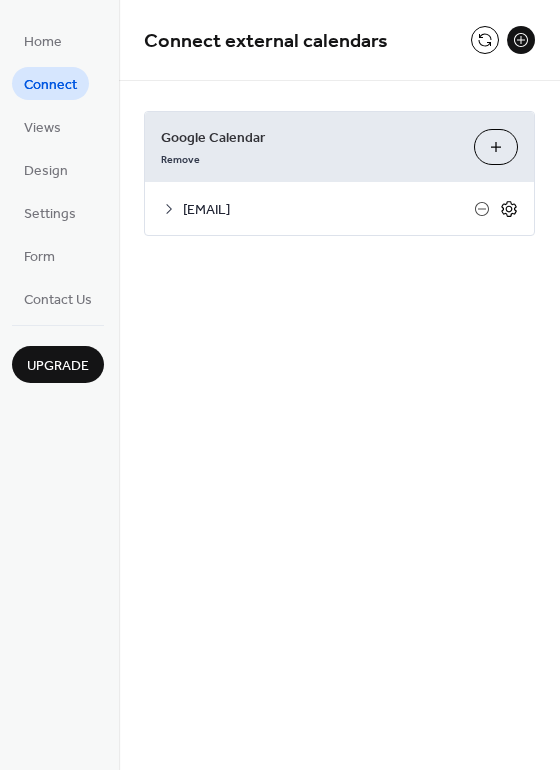 click 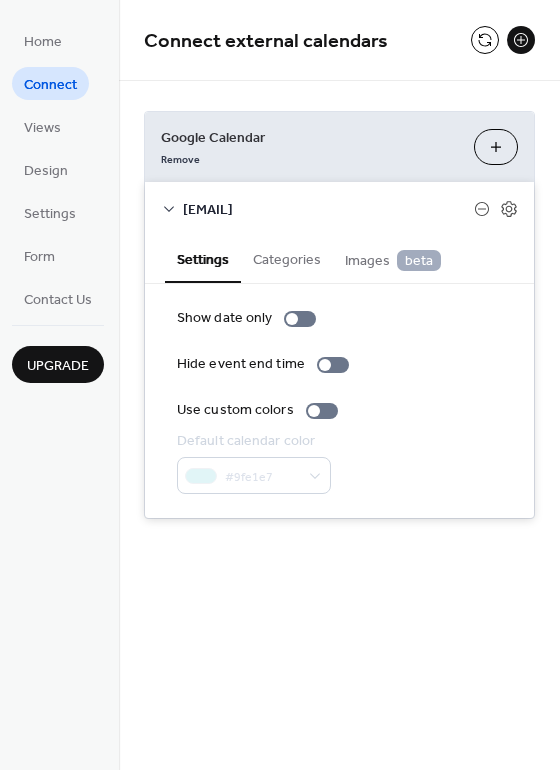 click on "Choose Calendars" at bounding box center (496, 147) 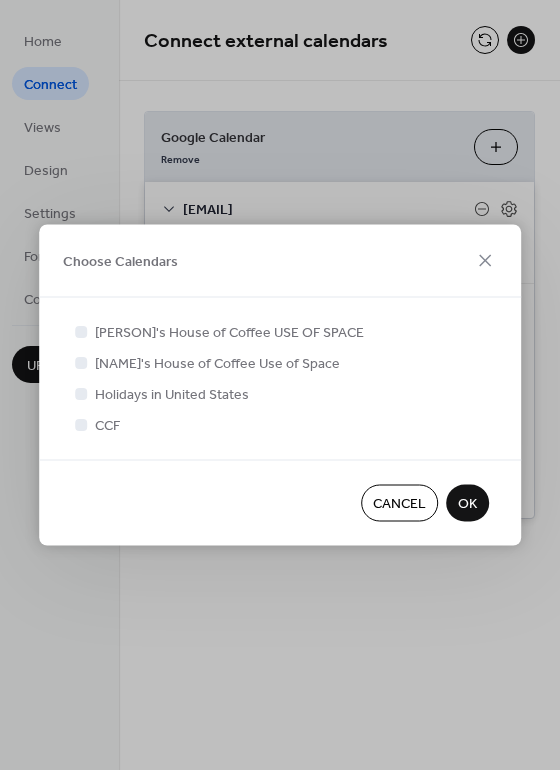 click on "OK" at bounding box center (467, 504) 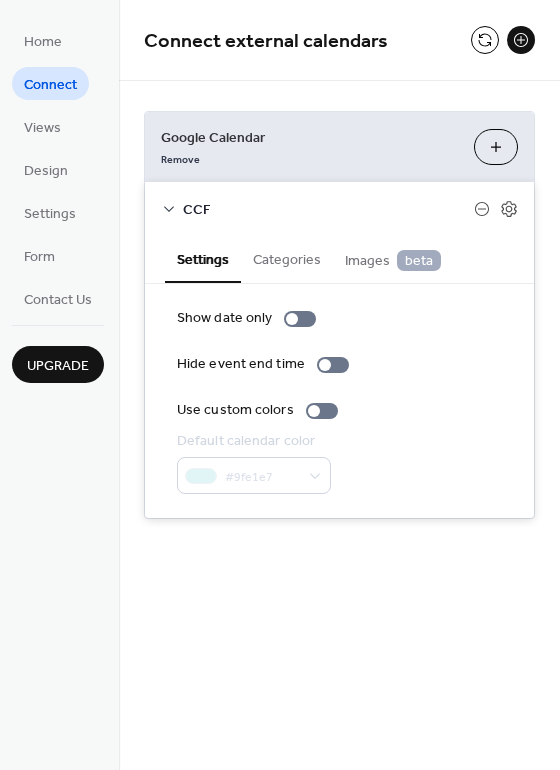 click on "CCF" at bounding box center [328, 210] 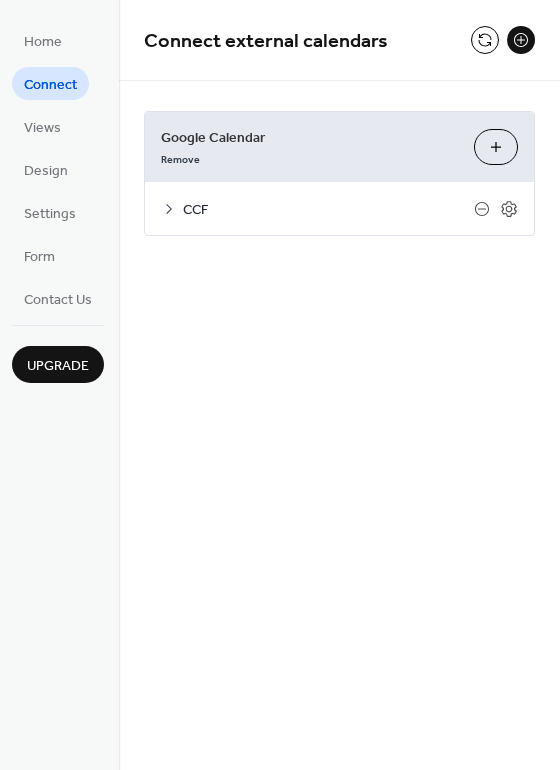 click 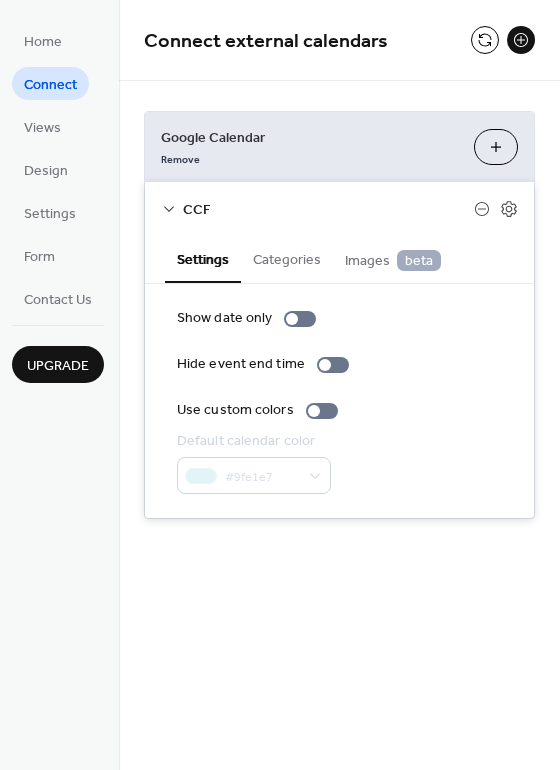 click on "Images   beta" at bounding box center [393, 258] 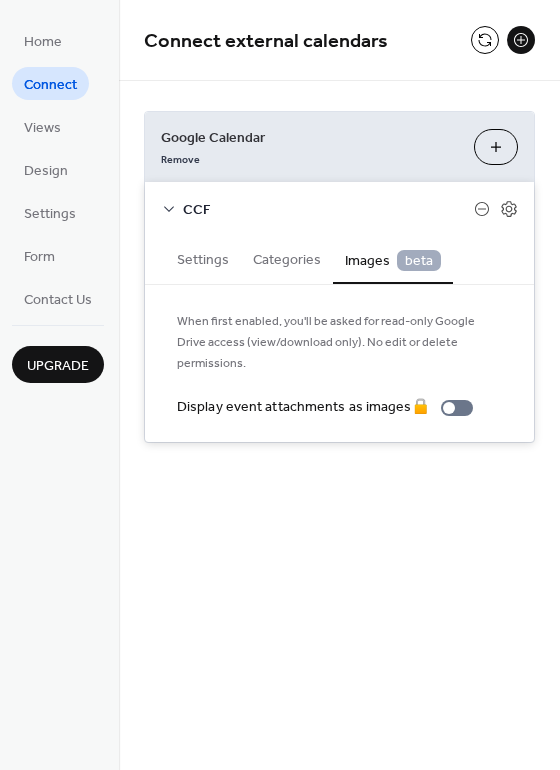 click 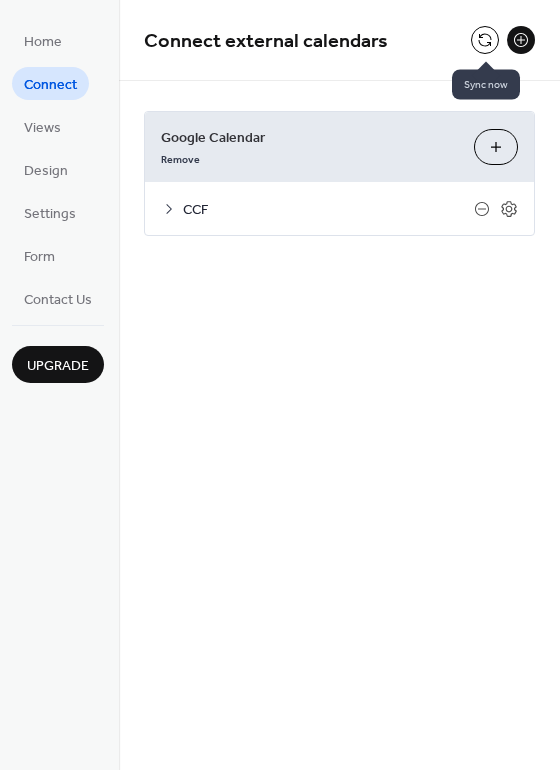 click at bounding box center (485, 40) 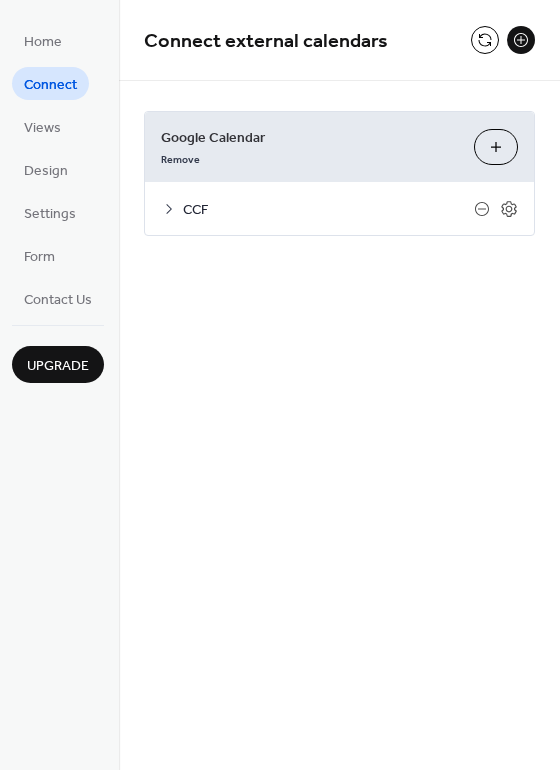 click at bounding box center [521, 40] 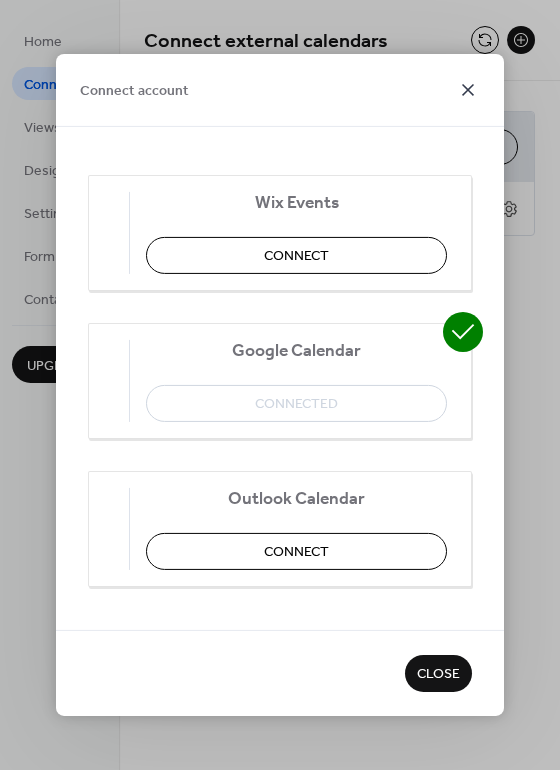 click 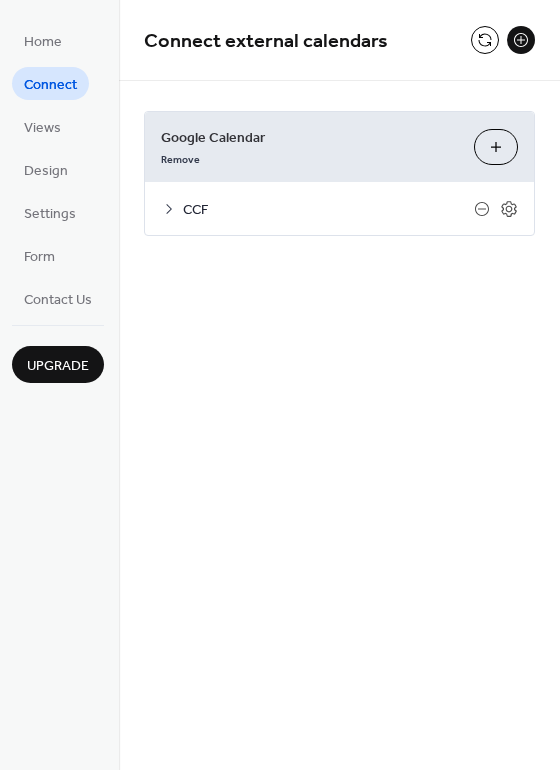 click on "Connect" at bounding box center [50, 85] 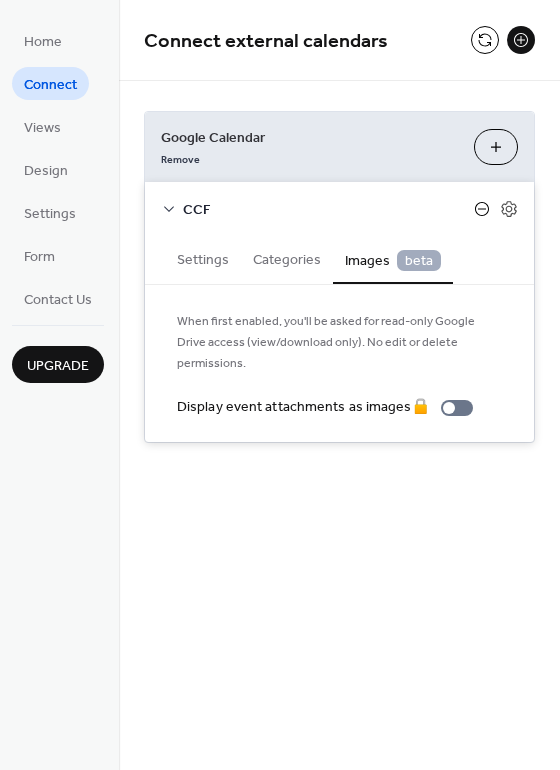 click 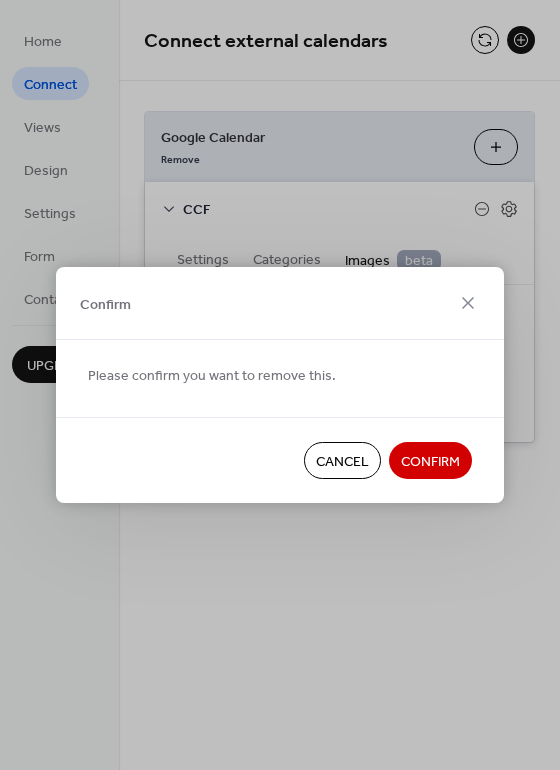 click on "Cancel" at bounding box center [342, 462] 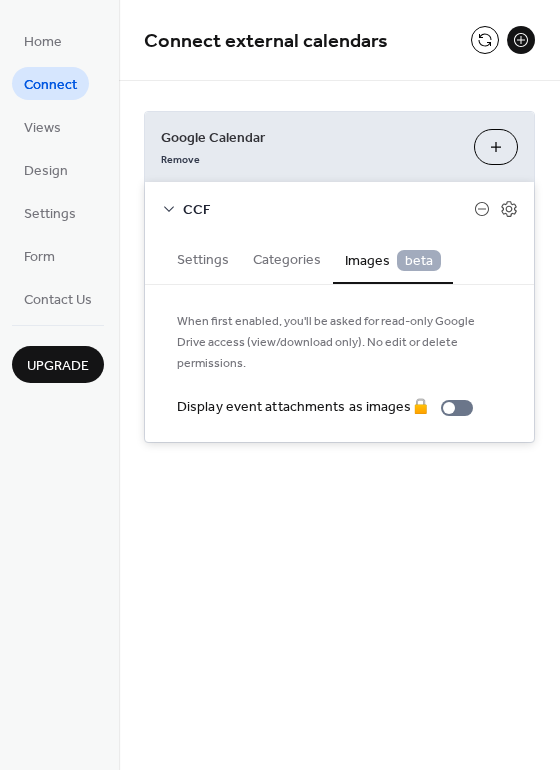 click on "Google Calendar" at bounding box center (309, 138) 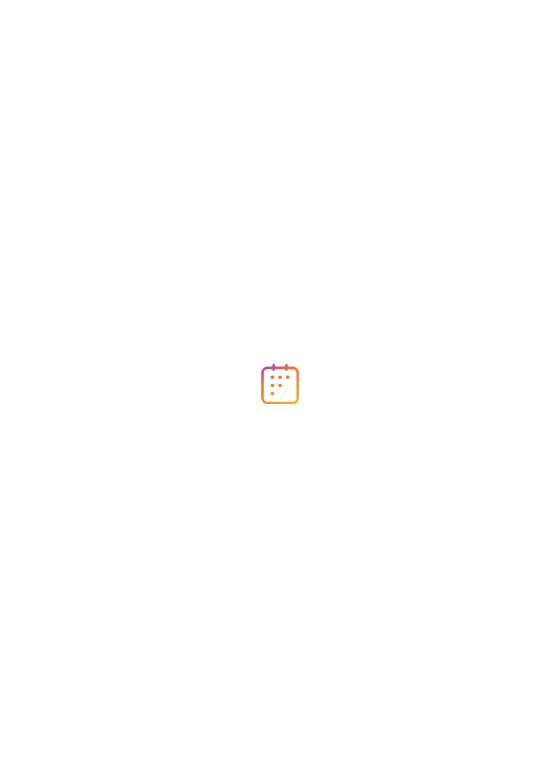 scroll, scrollTop: 0, scrollLeft: 0, axis: both 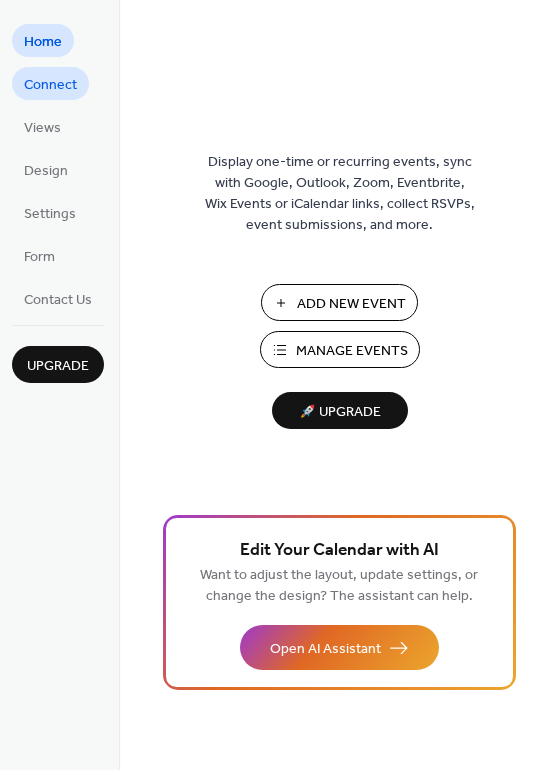 click on "Connect" at bounding box center (50, 85) 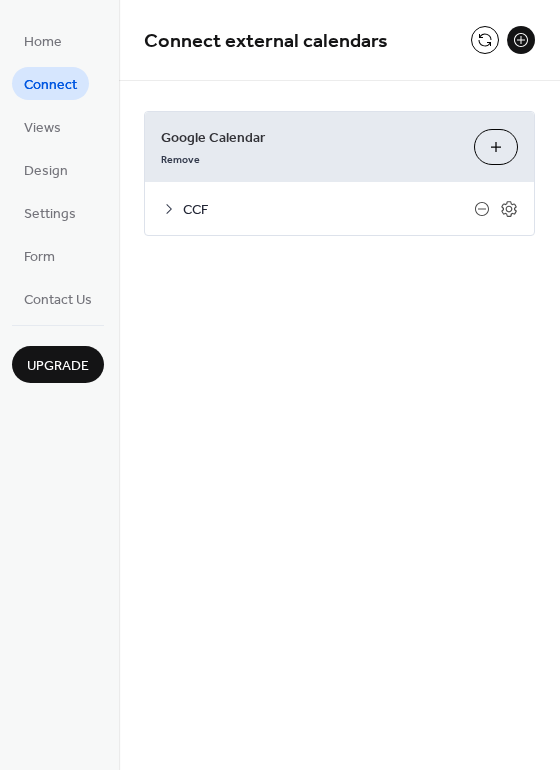 click 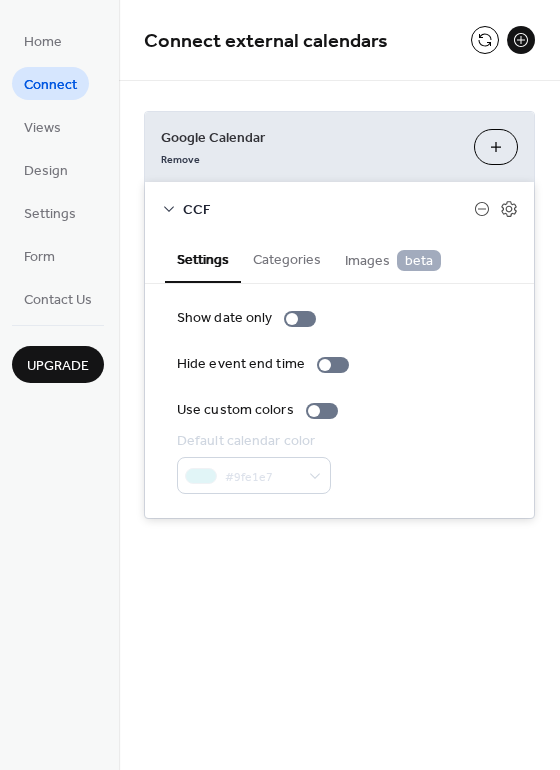 click on "Categories" at bounding box center (287, 258) 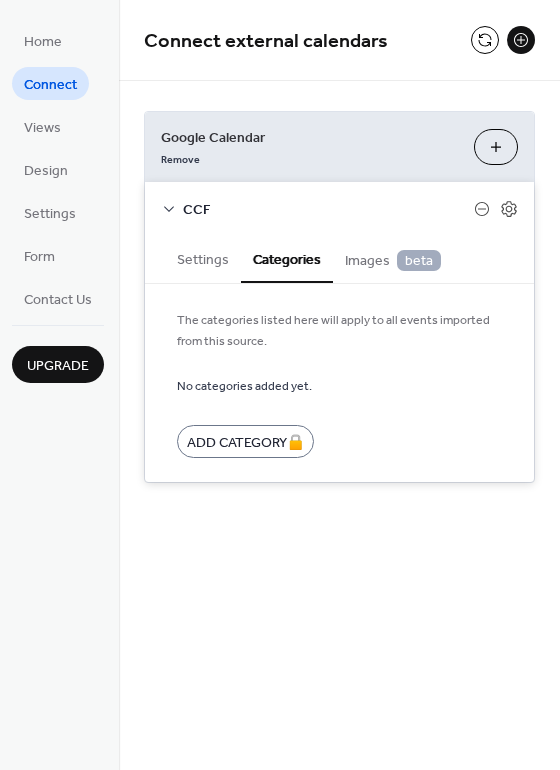 click on "Images   beta" at bounding box center (393, 261) 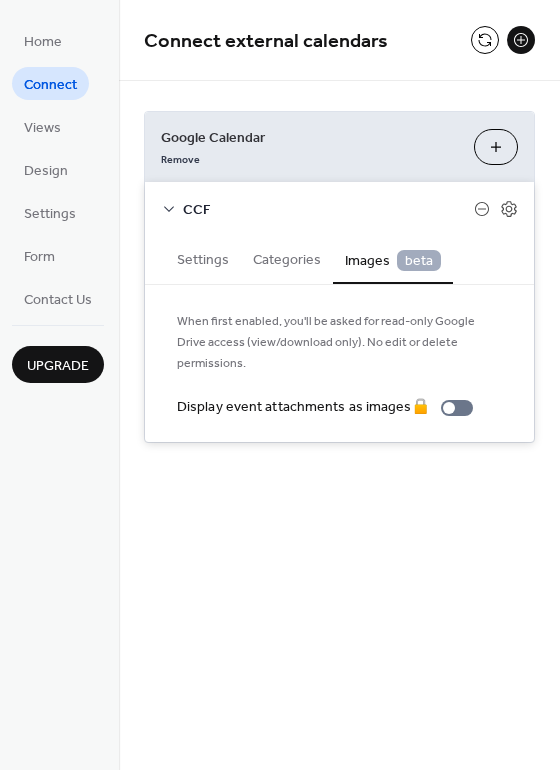 click 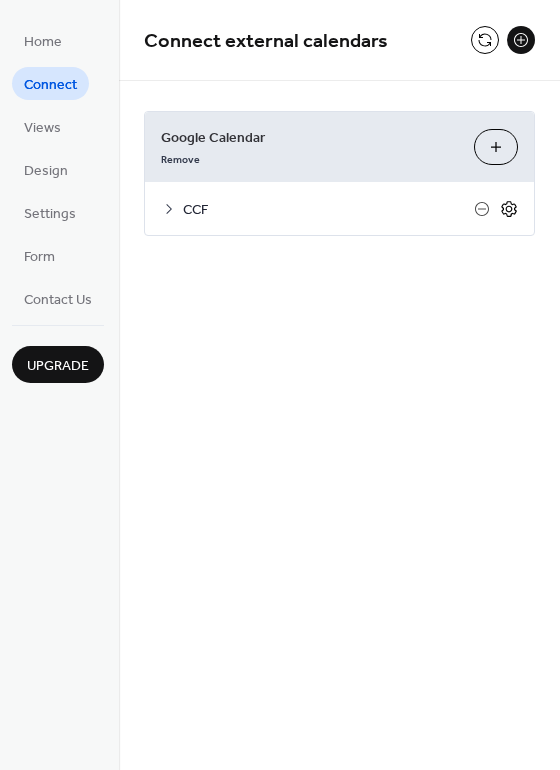 click 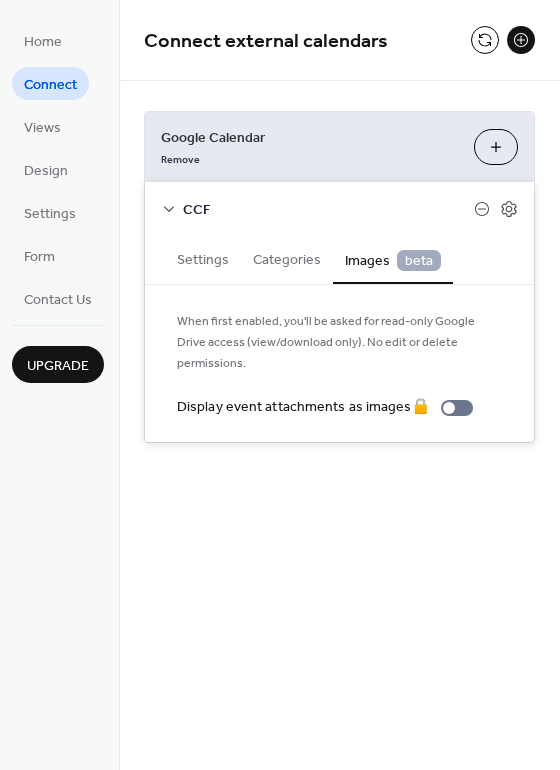 click on "Settings" at bounding box center (203, 258) 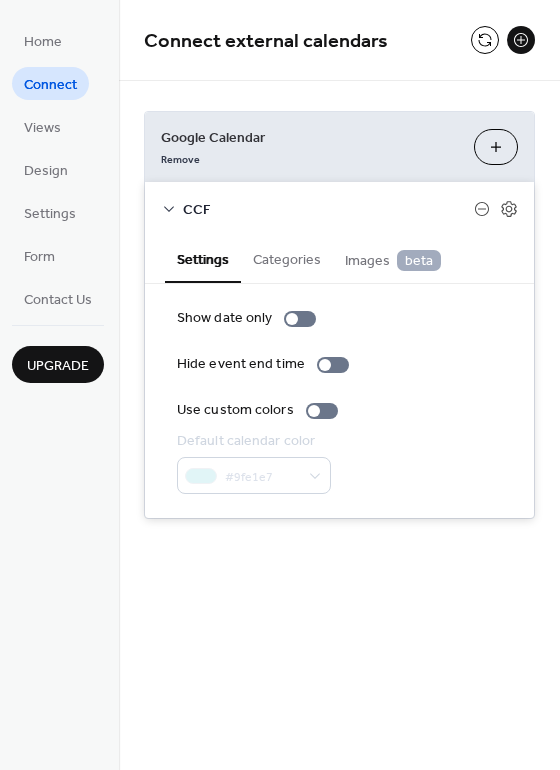 click on "Categories" at bounding box center (287, 258) 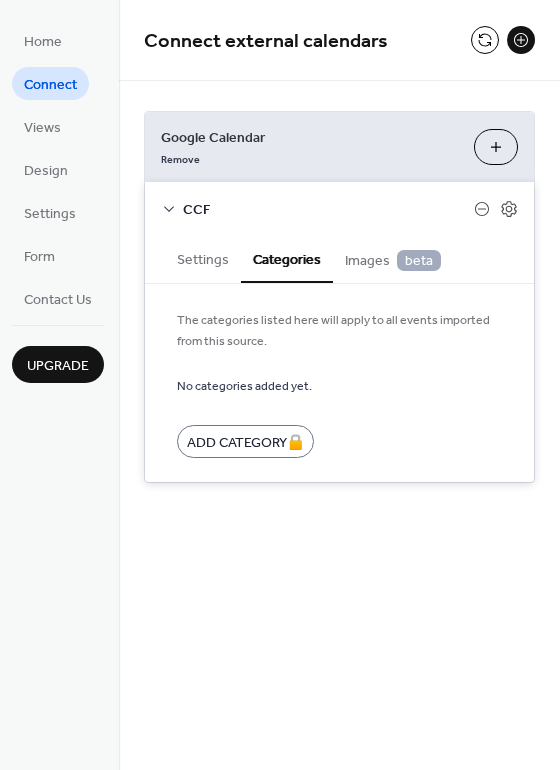 click on "Images   beta" at bounding box center [393, 261] 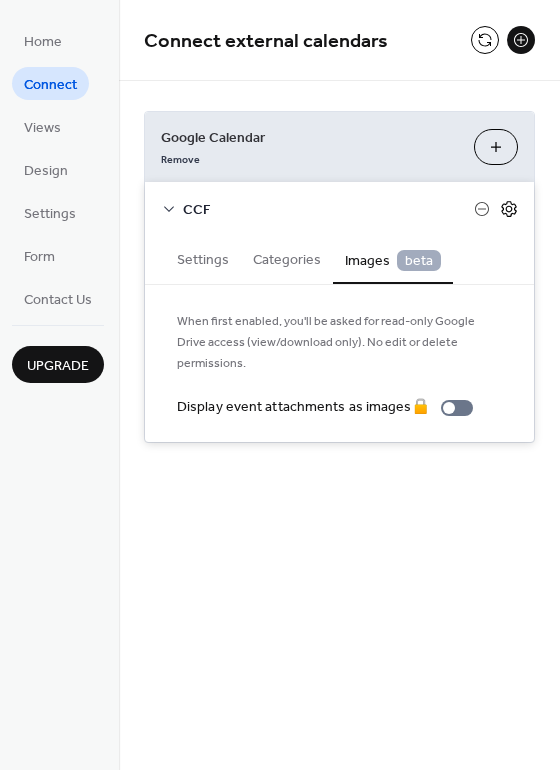 click 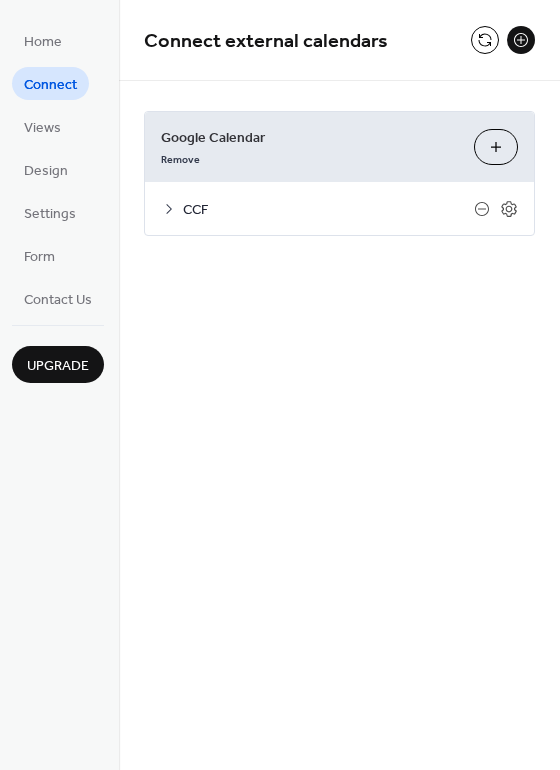 click on "Choose Calendars" at bounding box center (496, 147) 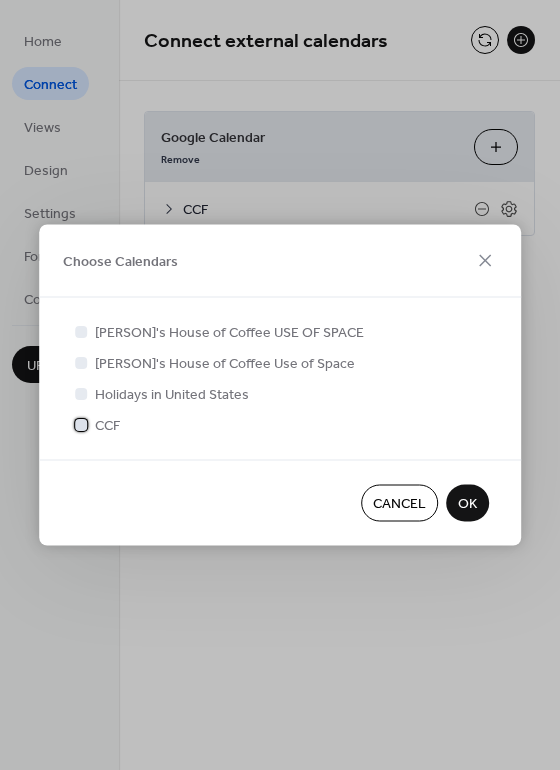 click 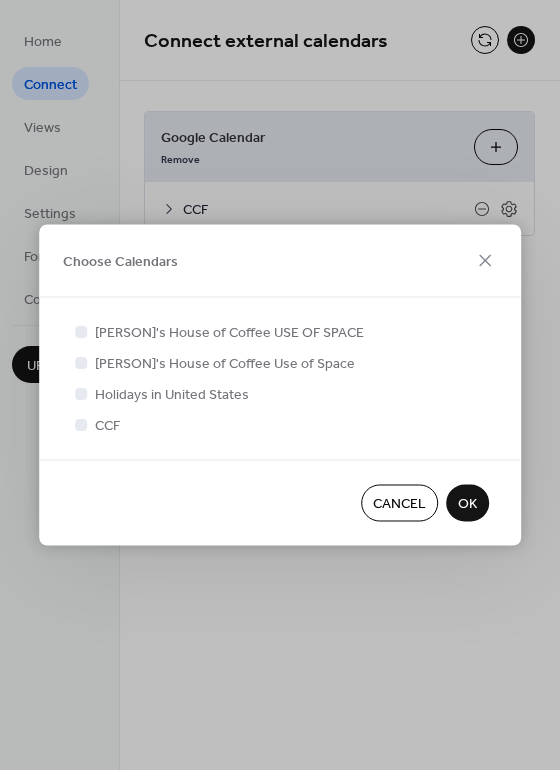 click on "Cancel" at bounding box center [399, 504] 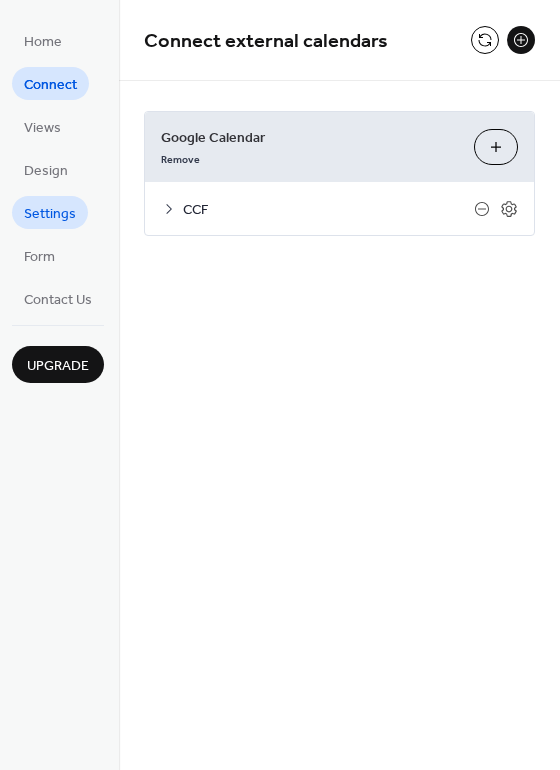 click on "Settings" at bounding box center [50, 214] 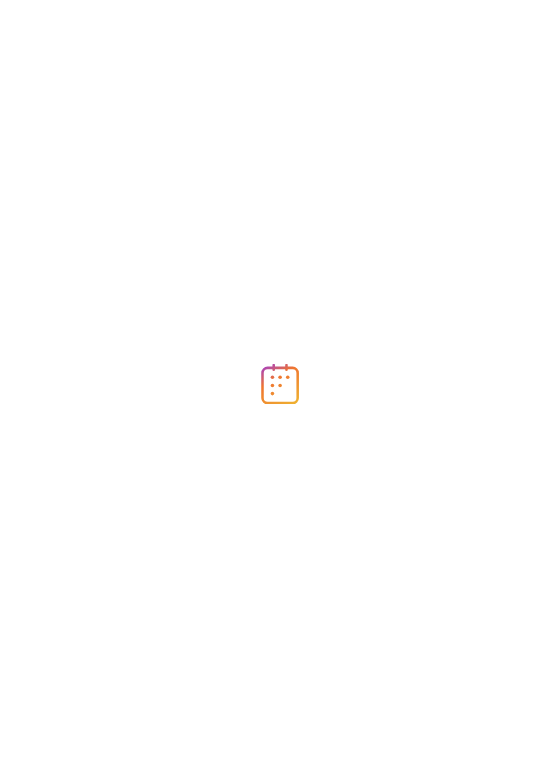 scroll, scrollTop: 0, scrollLeft: 0, axis: both 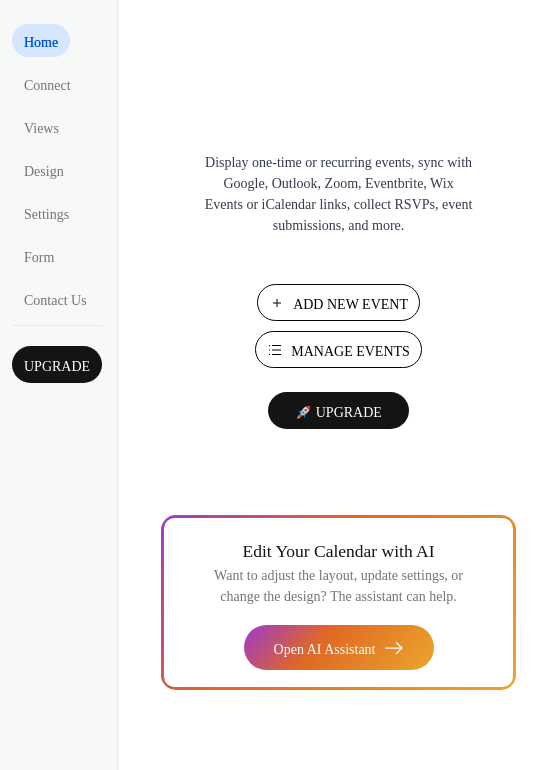 click on "Manage Events" at bounding box center (338, 349) 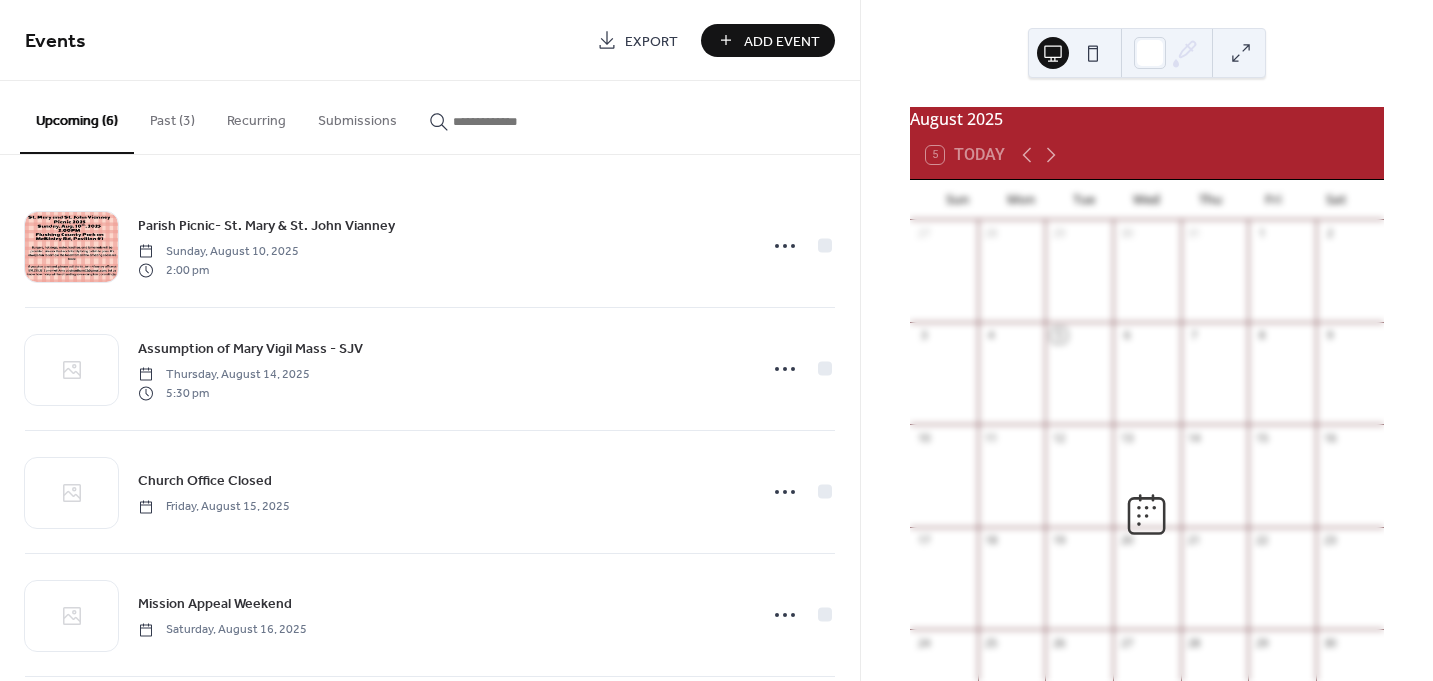 scroll, scrollTop: 0, scrollLeft: 0, axis: both 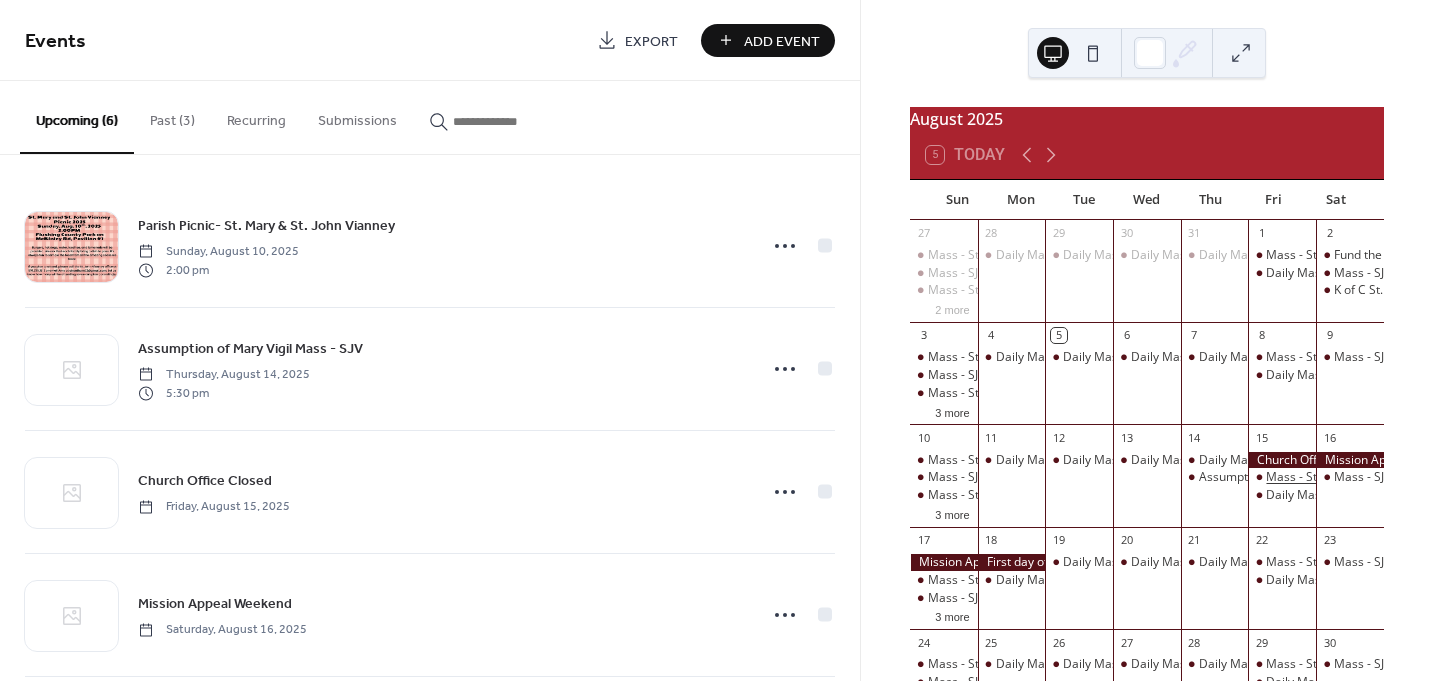 click on "Mass - St. Mary's" at bounding box center (1313, 477) 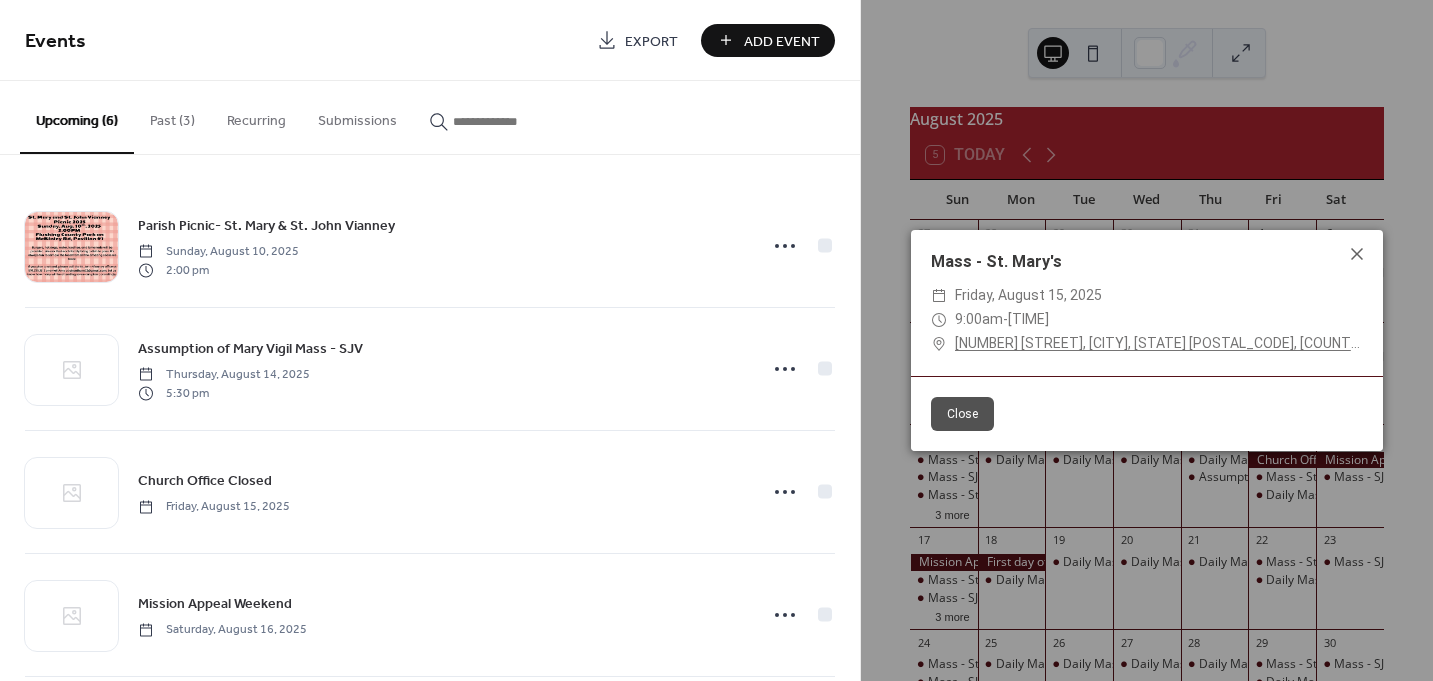 click on "9:45am" at bounding box center (1028, 319) 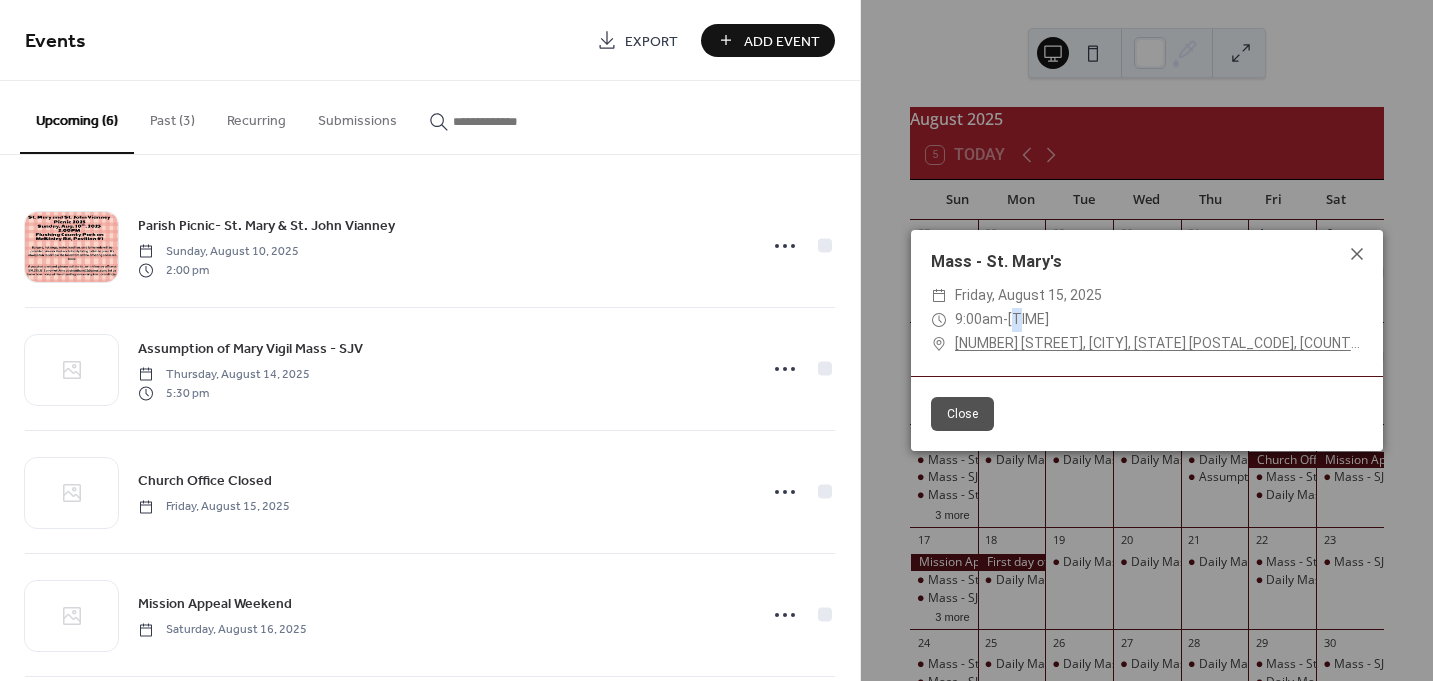 click on "9:45am" at bounding box center (1028, 319) 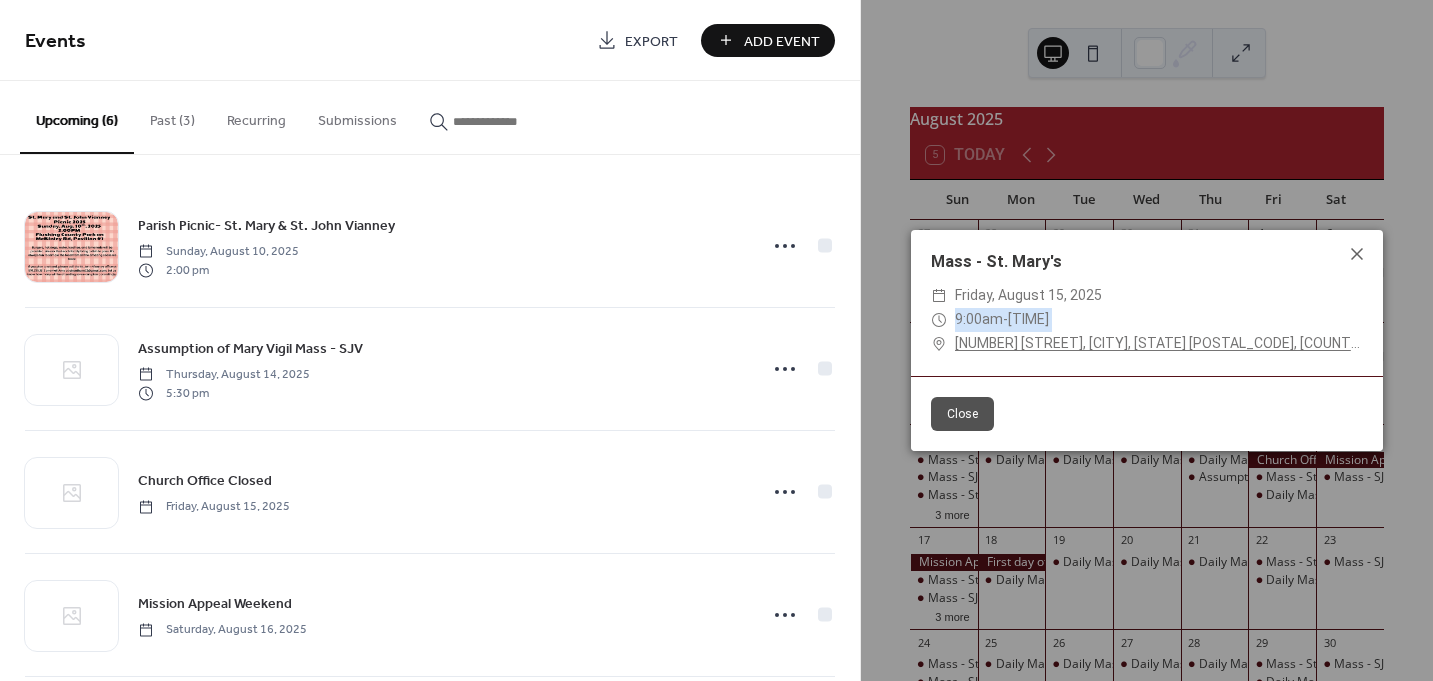 click on "9:45am" at bounding box center (1028, 319) 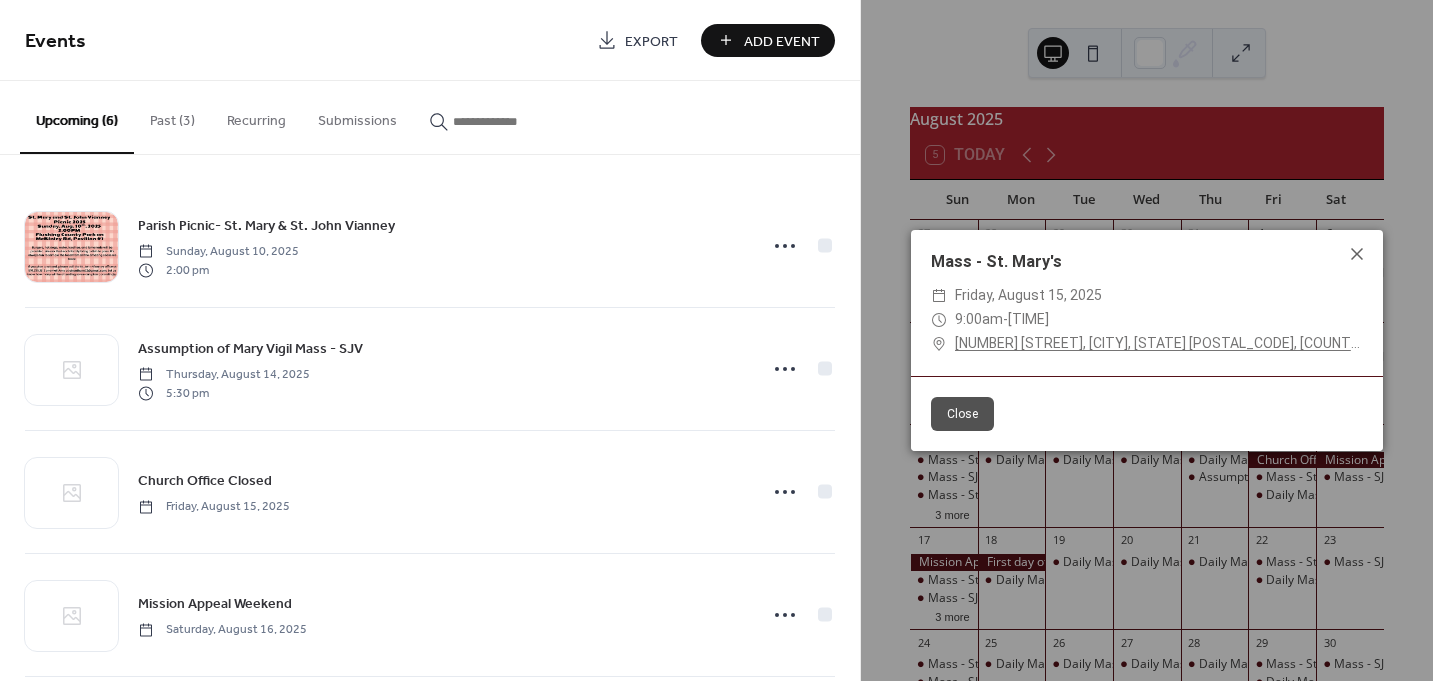 click on "Mass - St. Mary's ​ Friday, August 15, 2025 ​ 9:00am - 9:45am ​ 2500 N Franklin Ave, Flint, MI 48506, USA" at bounding box center [1147, 302] 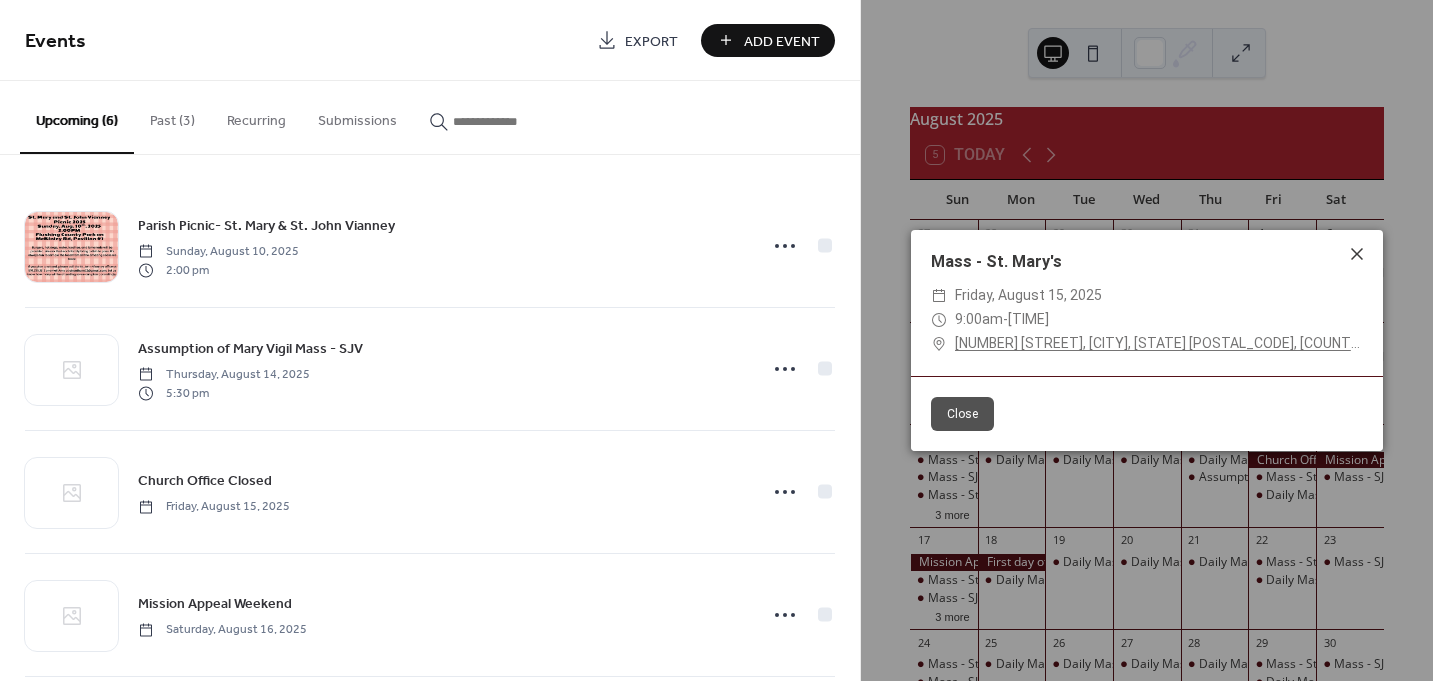 click 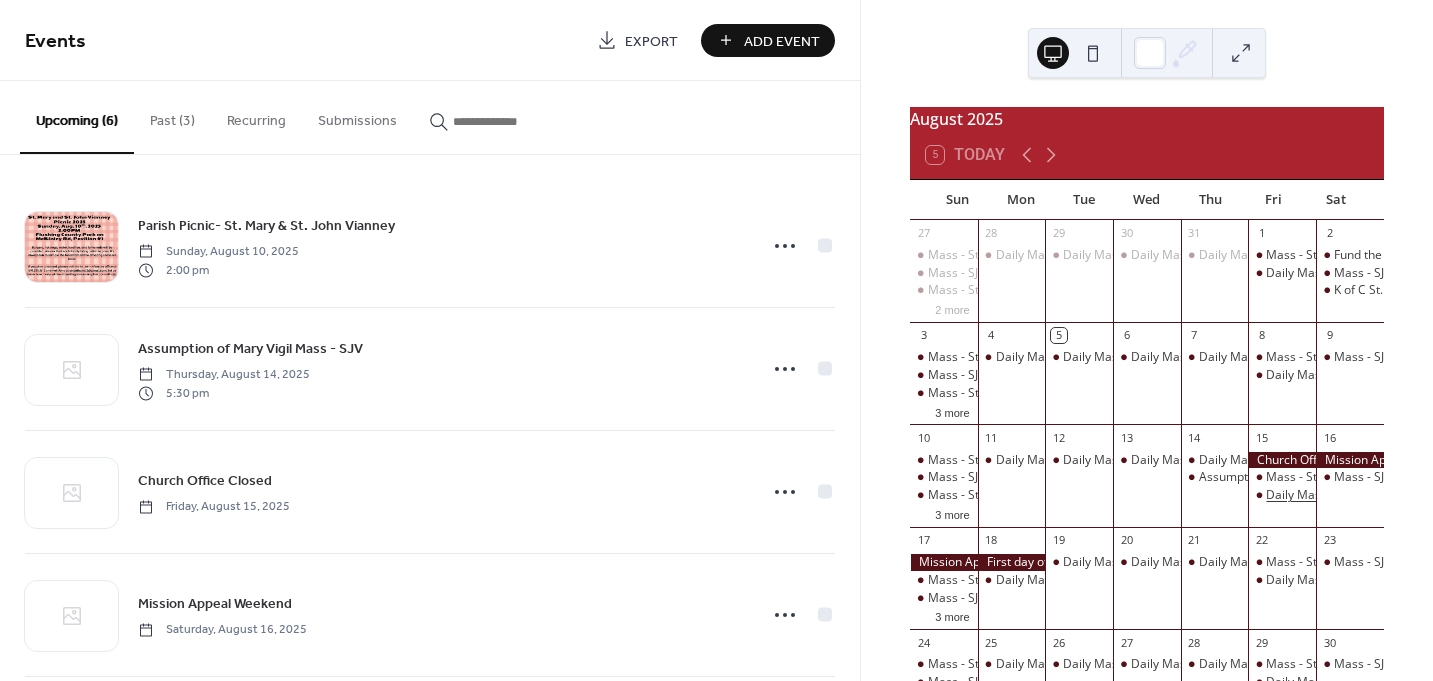 click on "Daily Mass - SJV" at bounding box center (1310, 495) 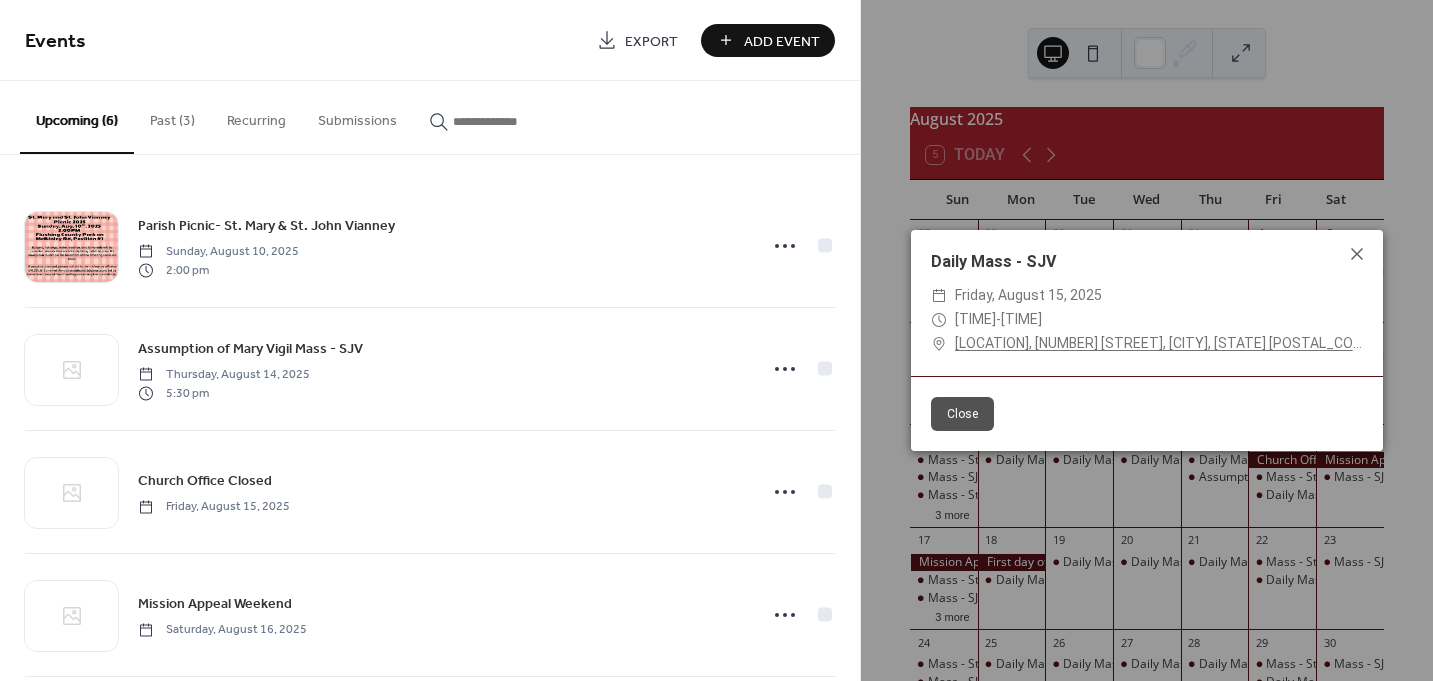 click on "10:30am - 11:30am" at bounding box center [998, 320] 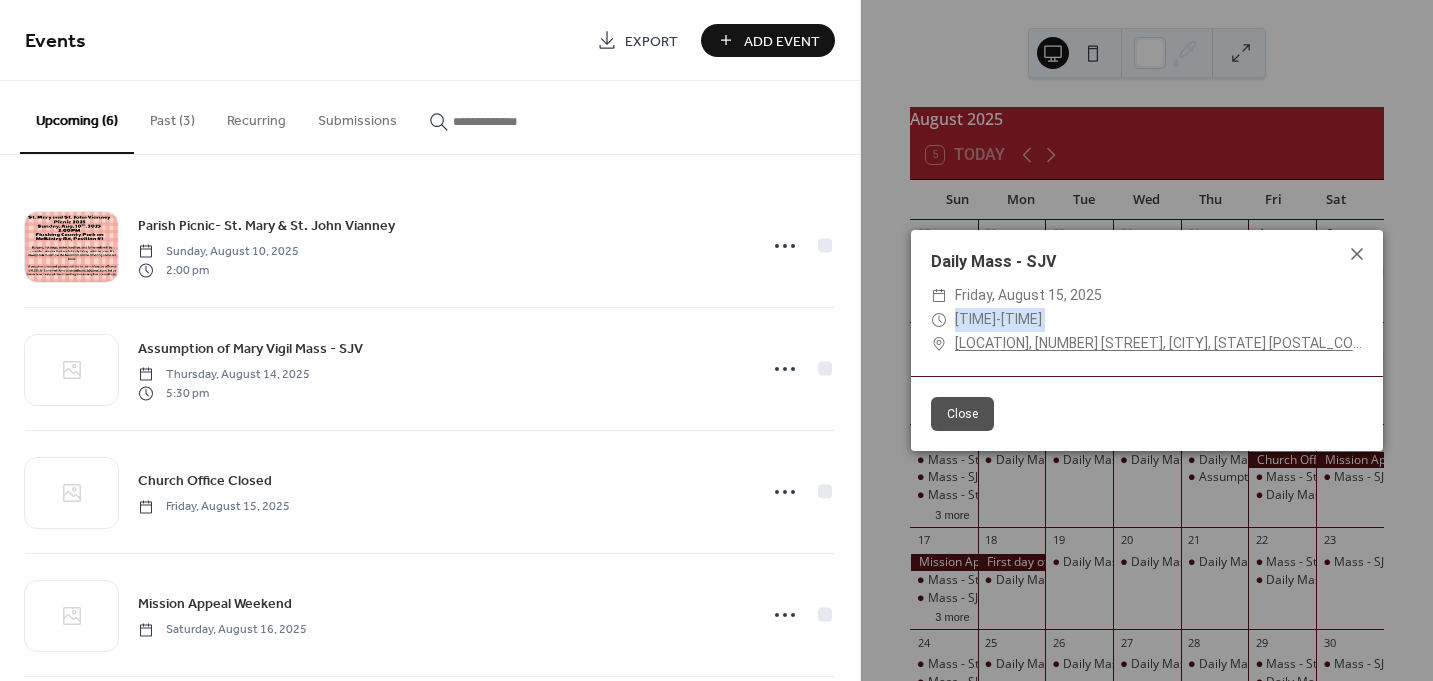 click on "11:30am" at bounding box center (1021, 319) 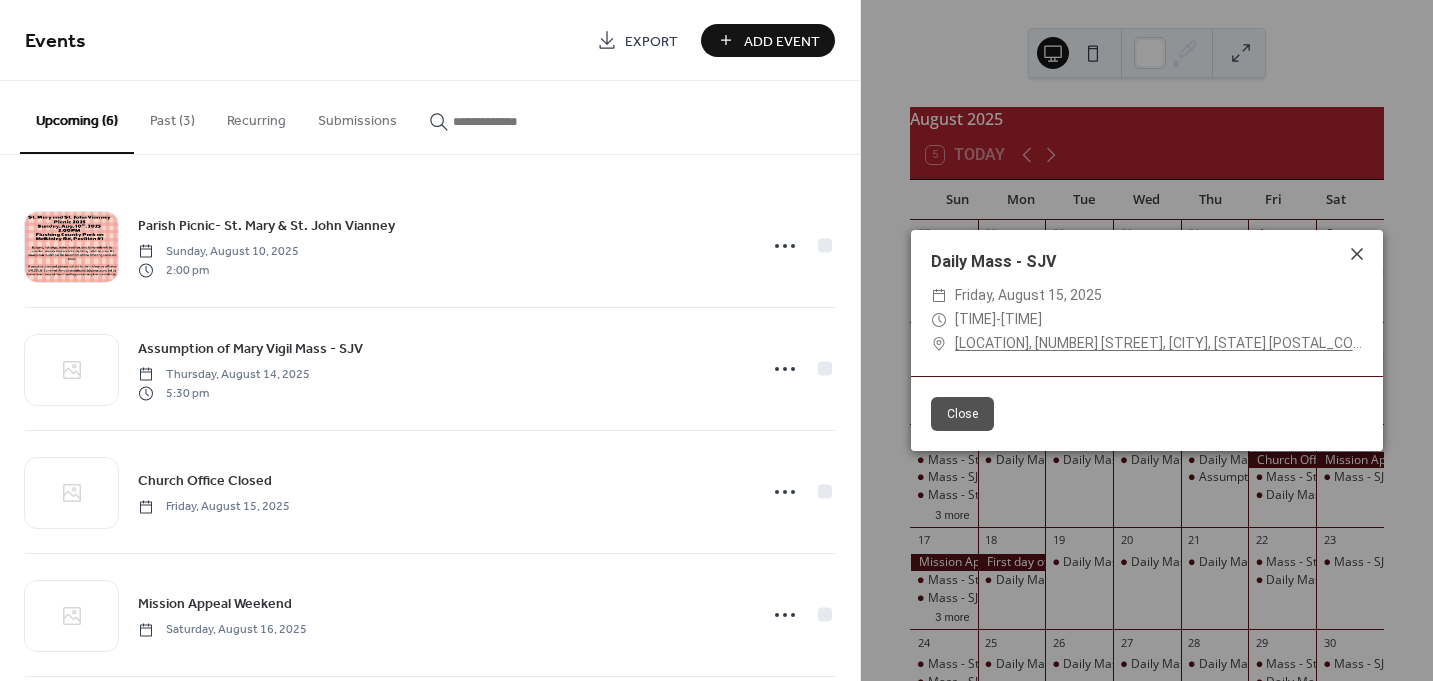 click at bounding box center [1357, 254] 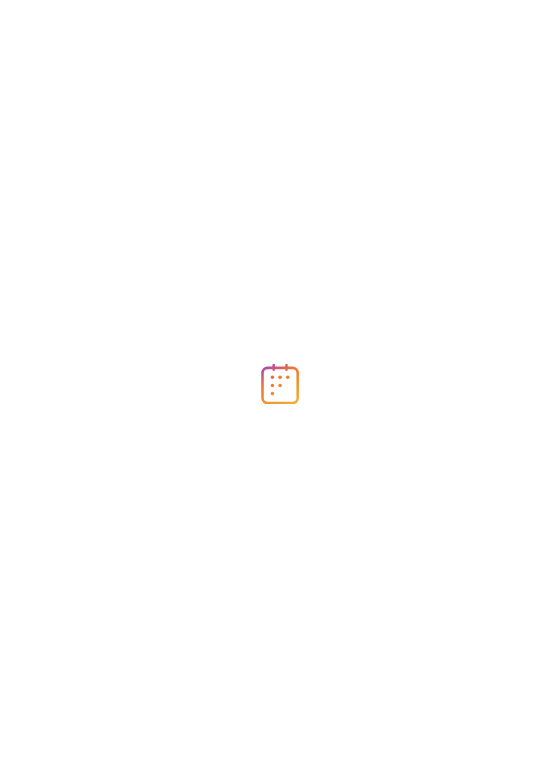 scroll, scrollTop: 0, scrollLeft: 0, axis: both 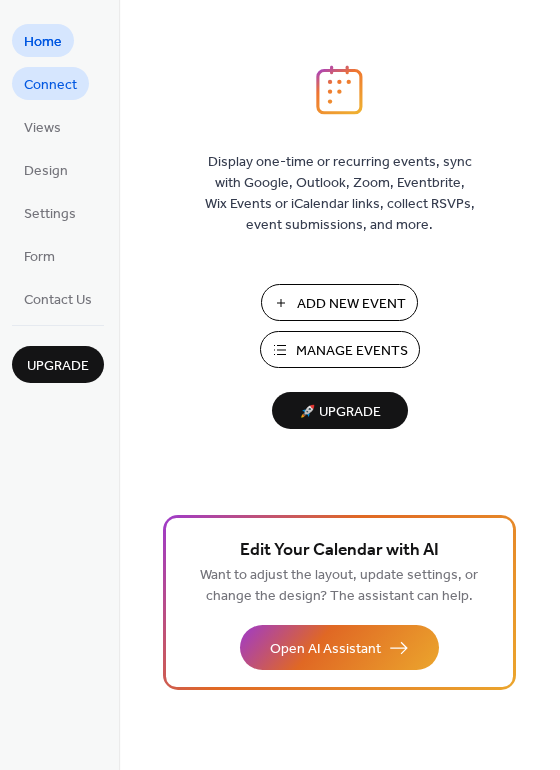 click on "Connect" at bounding box center (50, 85) 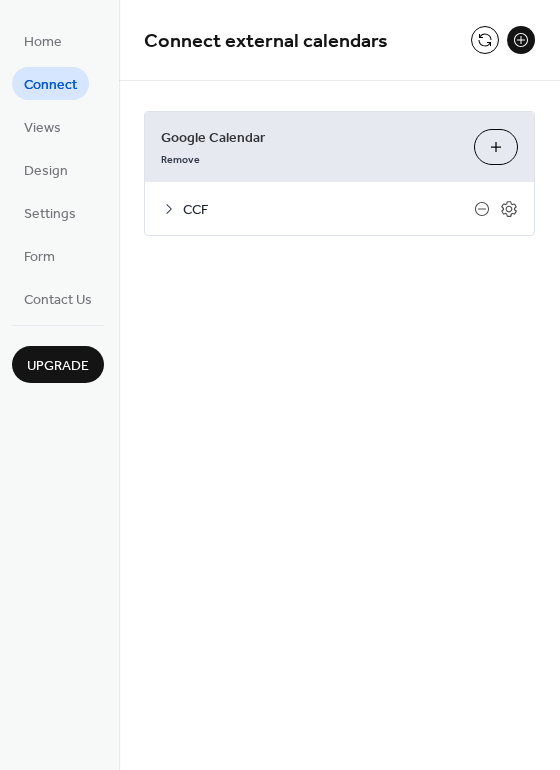 click at bounding box center [521, 40] 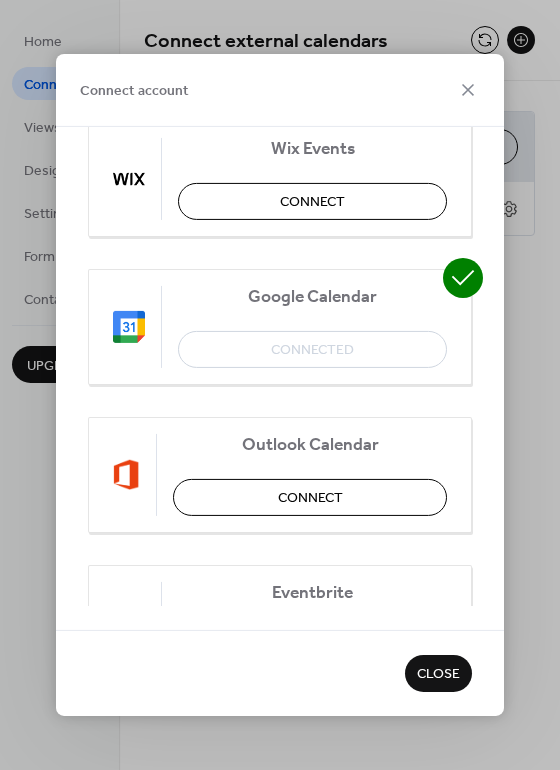 scroll, scrollTop: 0, scrollLeft: 0, axis: both 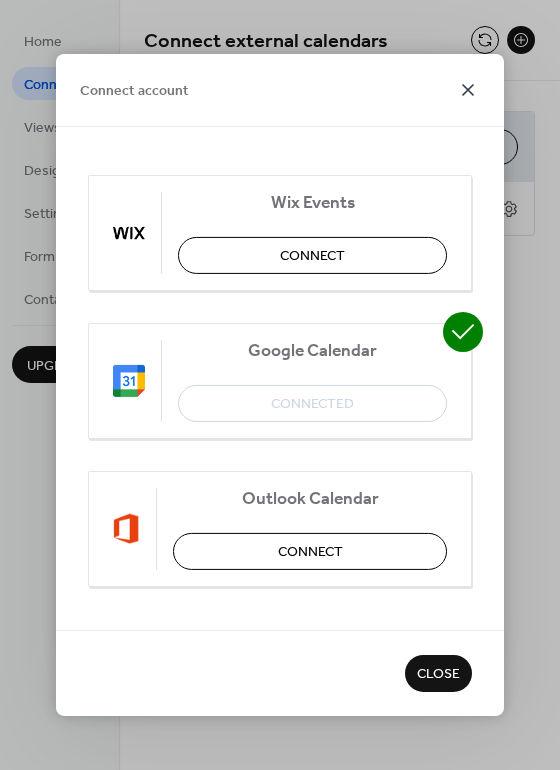 click 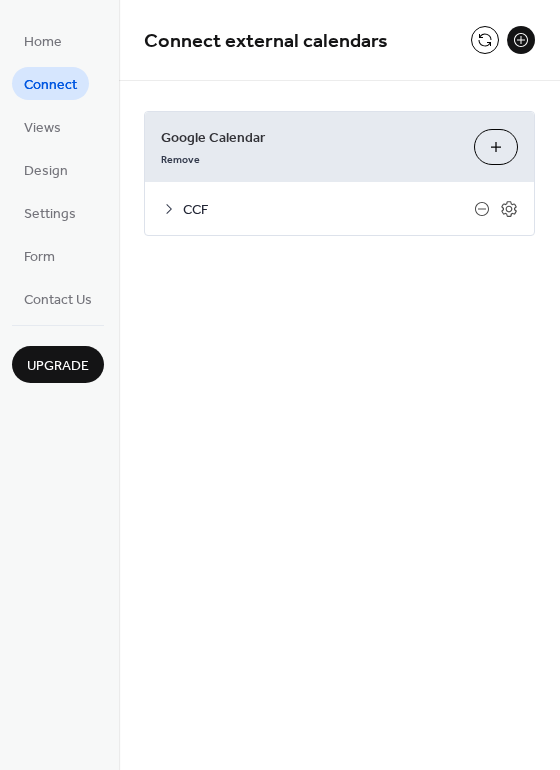 click on "CCF" at bounding box center (328, 210) 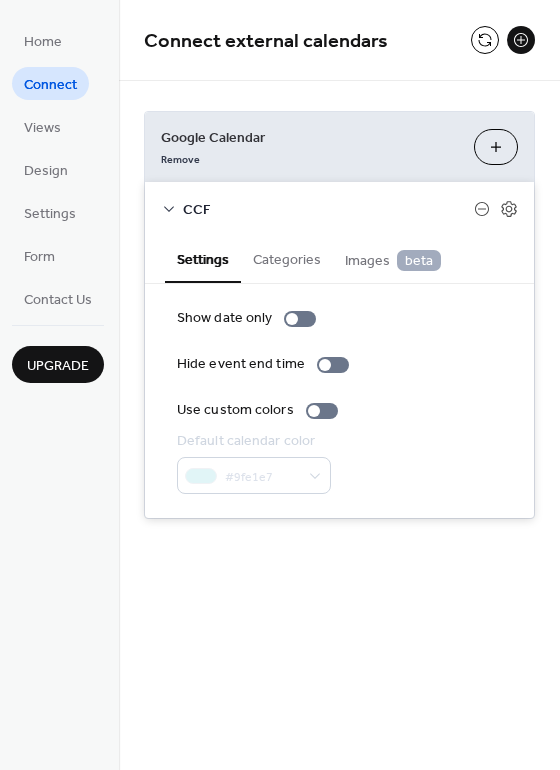click on "Categories" at bounding box center (287, 258) 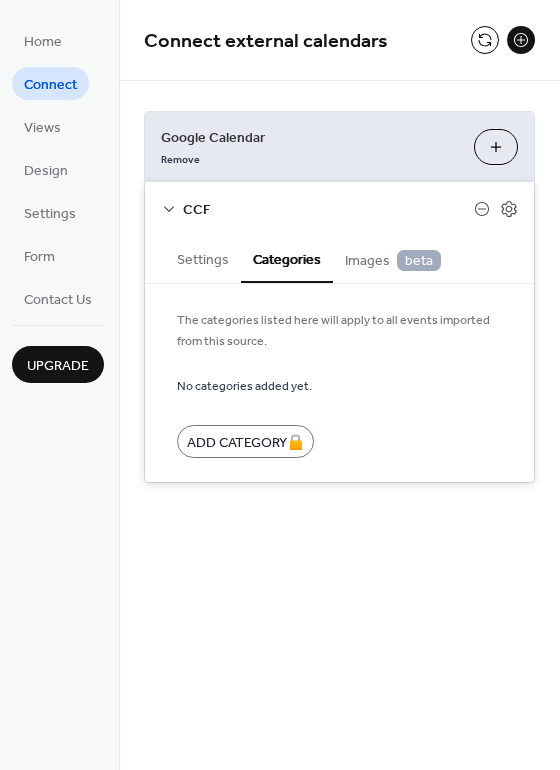 click on "Images   beta" at bounding box center (393, 261) 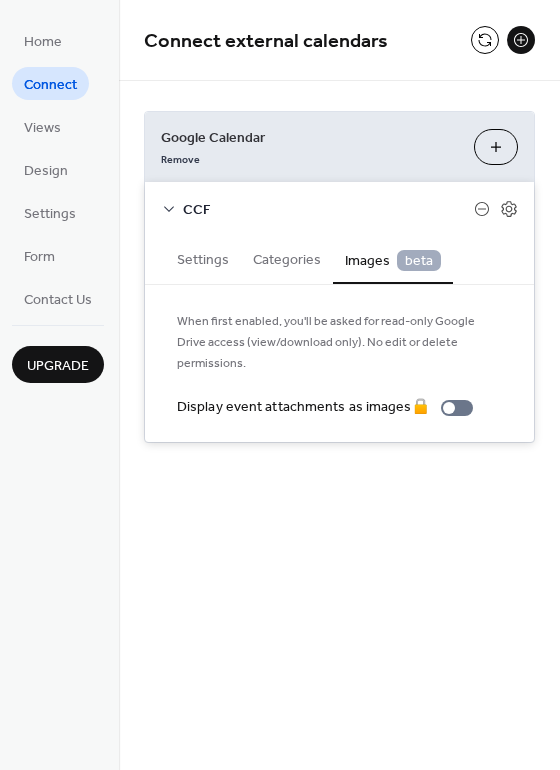 click on "Settings" at bounding box center (203, 258) 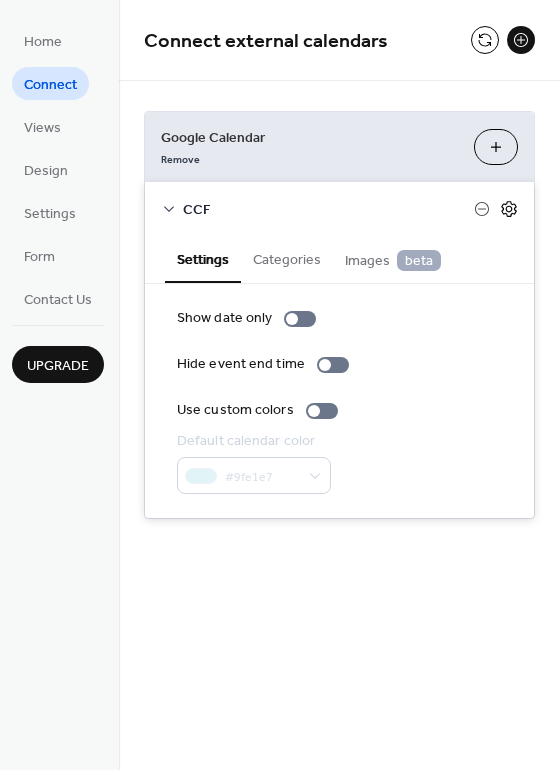 click 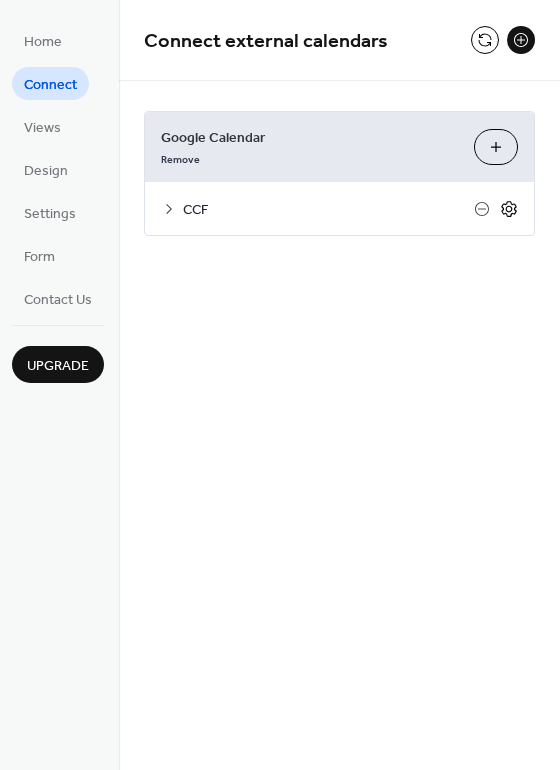 click 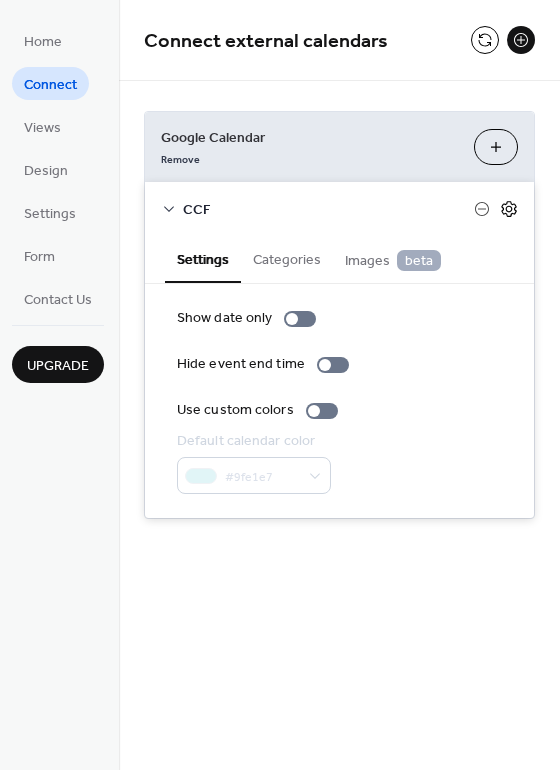 click 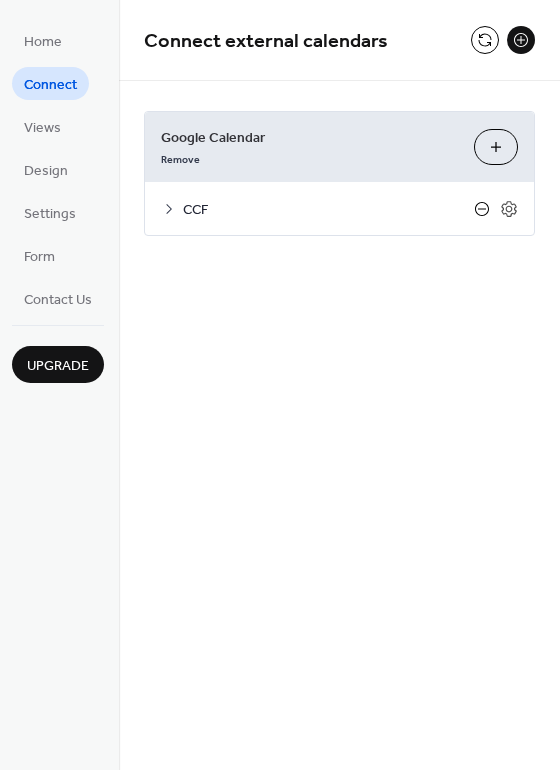 click 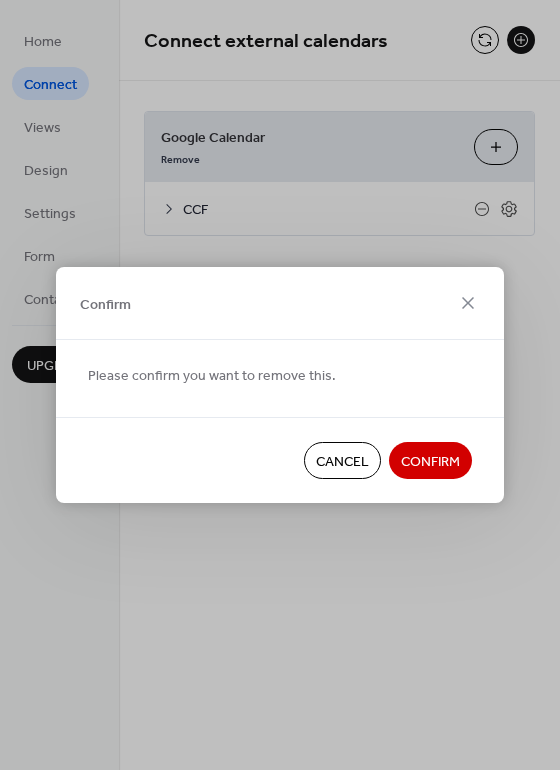 click on "Cancel" at bounding box center [342, 462] 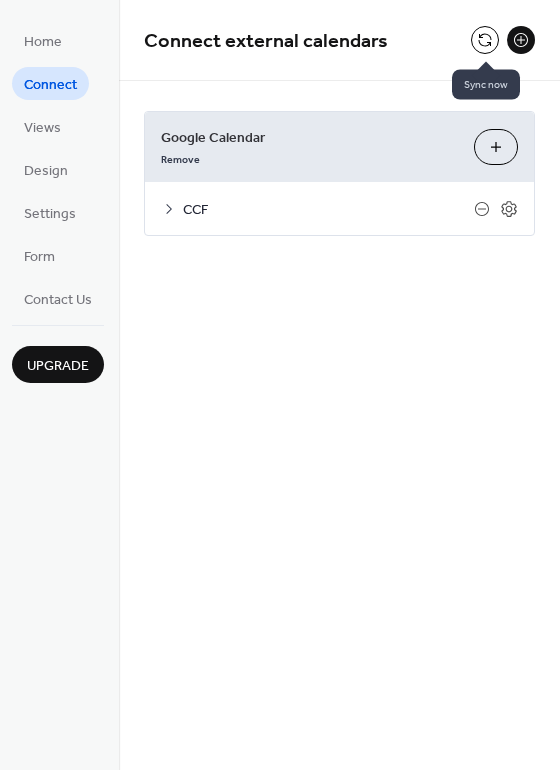 click at bounding box center [485, 40] 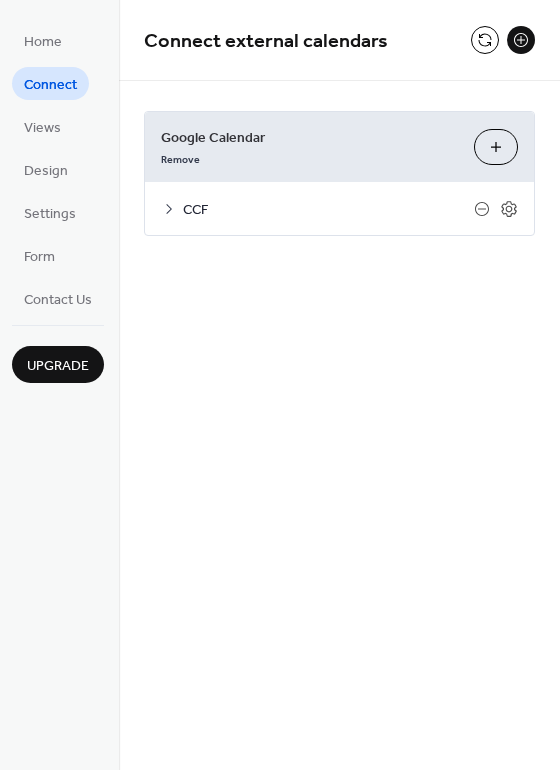click at bounding box center (521, 40) 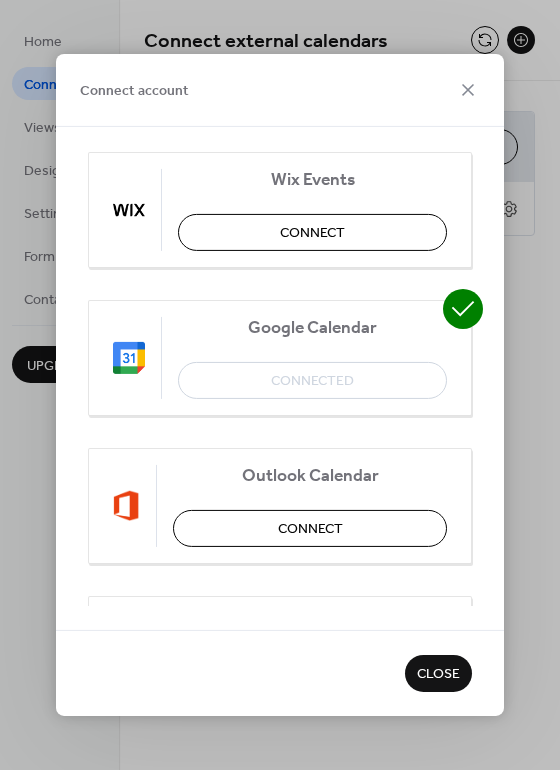 scroll, scrollTop: 0, scrollLeft: 0, axis: both 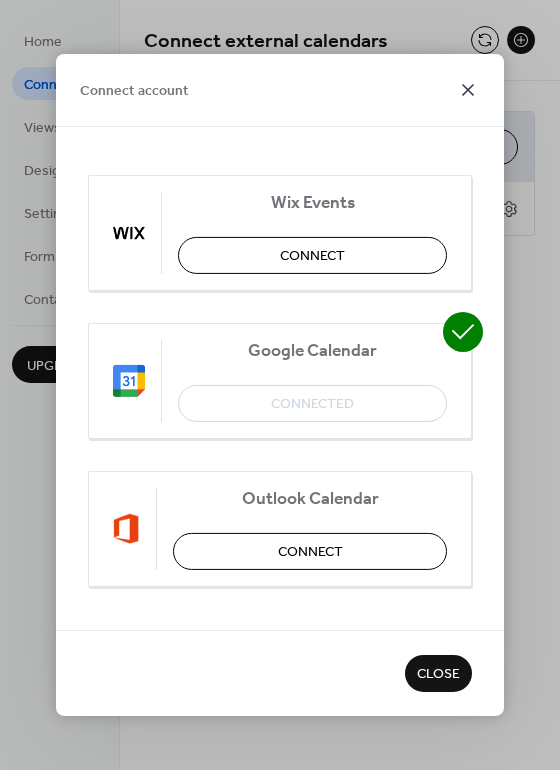 click 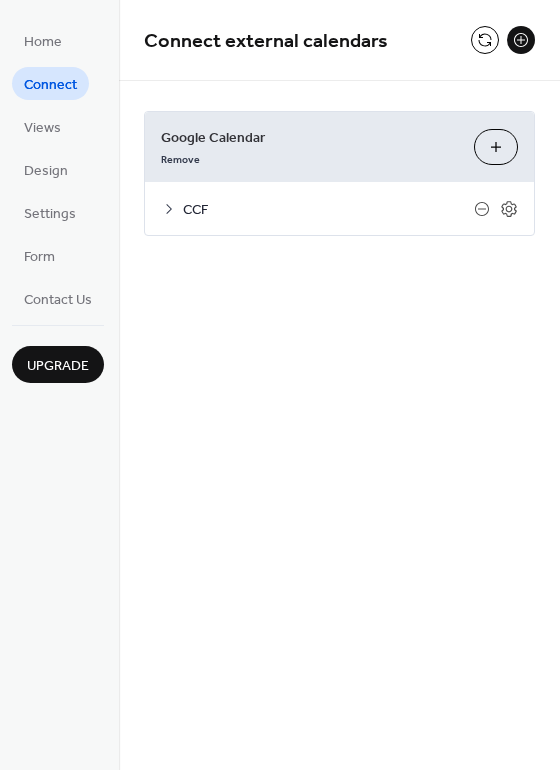 click on "Choose Calendars" at bounding box center [496, 147] 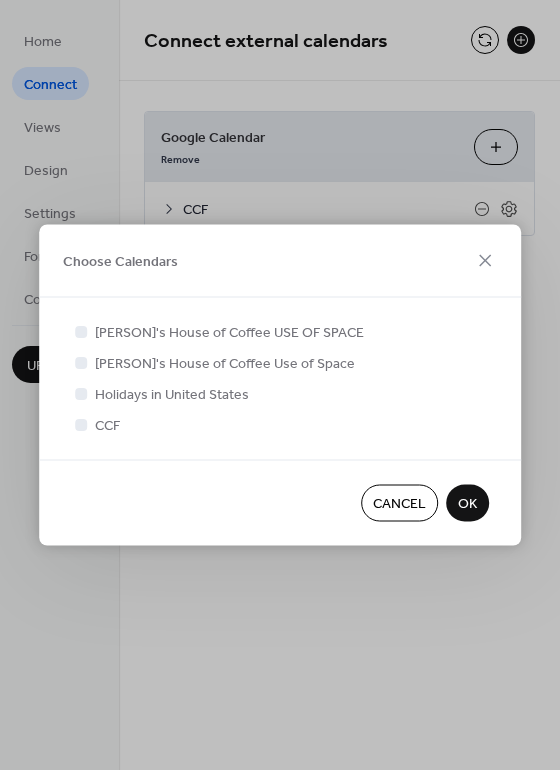 scroll, scrollTop: 5, scrollLeft: 0, axis: vertical 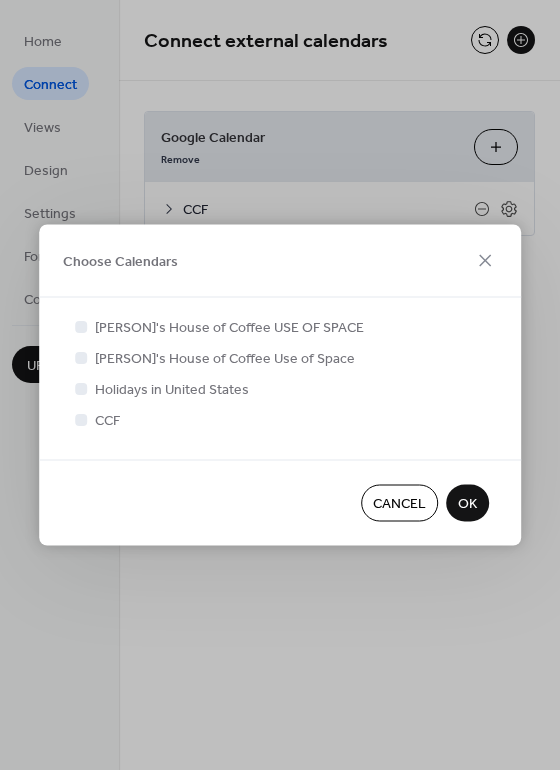 click on "Cancel" at bounding box center [399, 504] 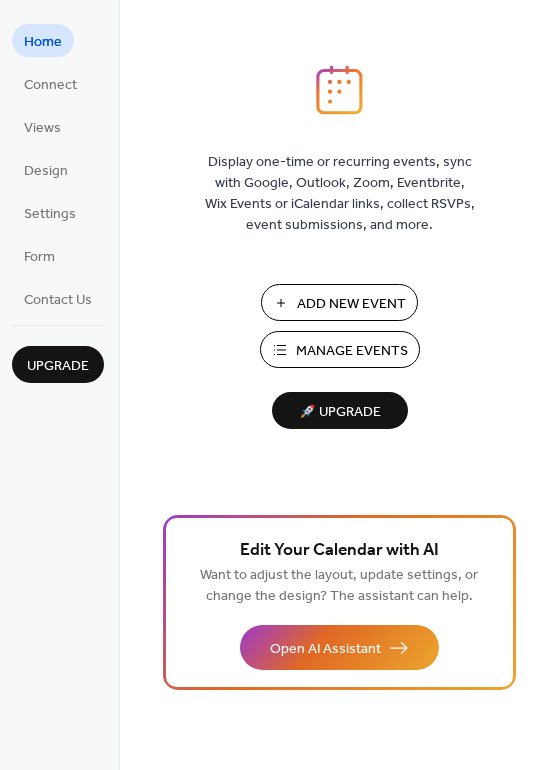 scroll, scrollTop: 0, scrollLeft: 0, axis: both 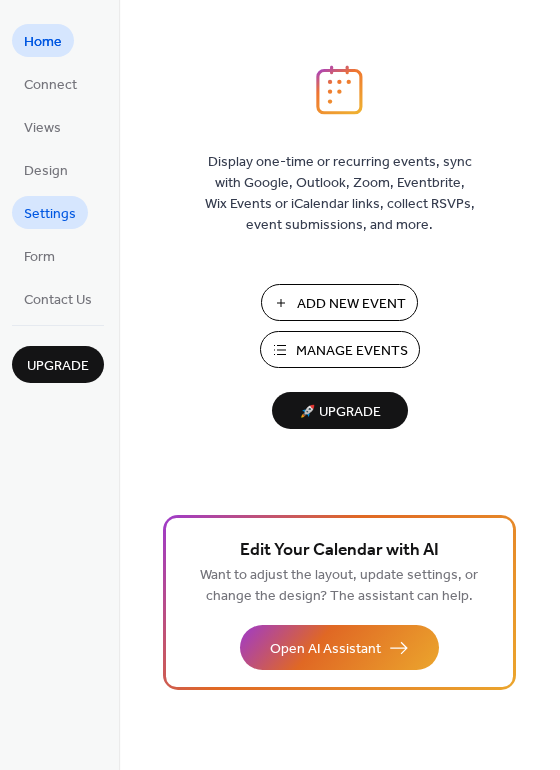 click on "Settings" at bounding box center (50, 214) 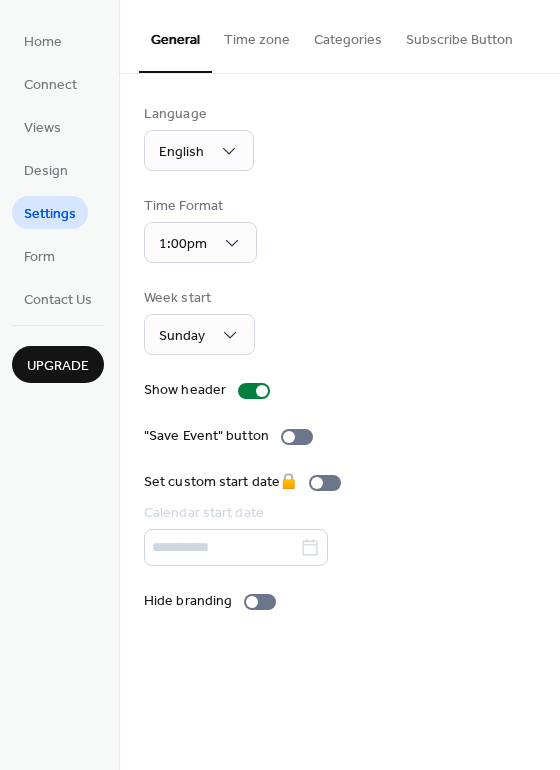 click on "Settings" at bounding box center [50, 214] 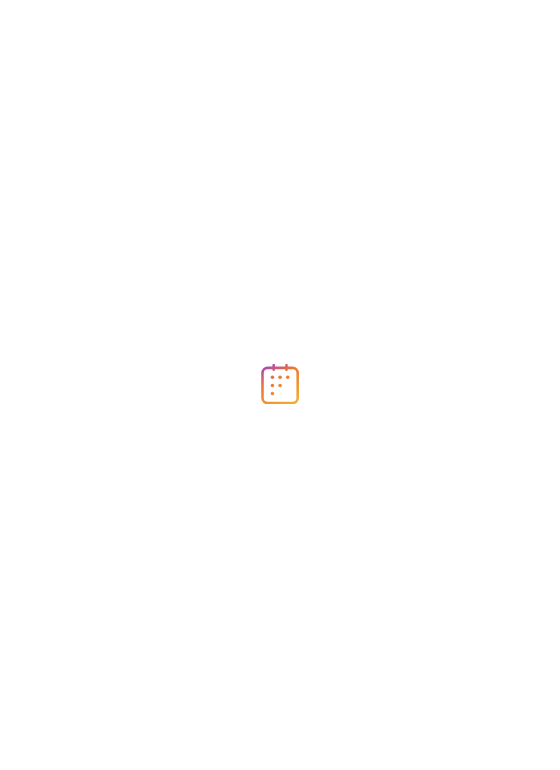 scroll, scrollTop: 0, scrollLeft: 0, axis: both 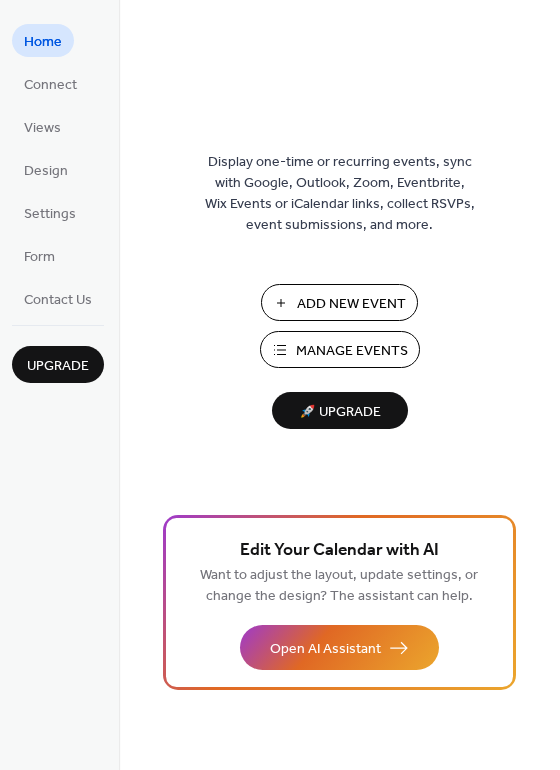 click on "Manage Events" at bounding box center [352, 351] 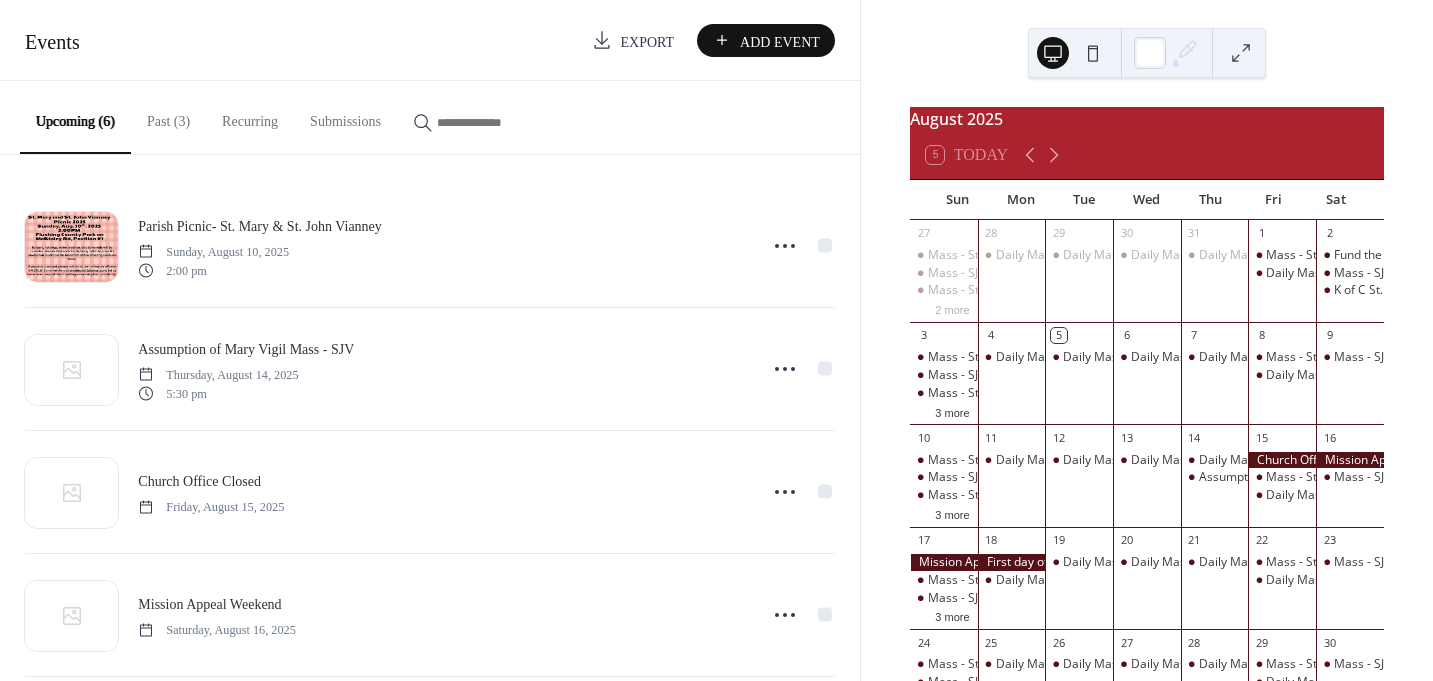 scroll, scrollTop: 0, scrollLeft: 0, axis: both 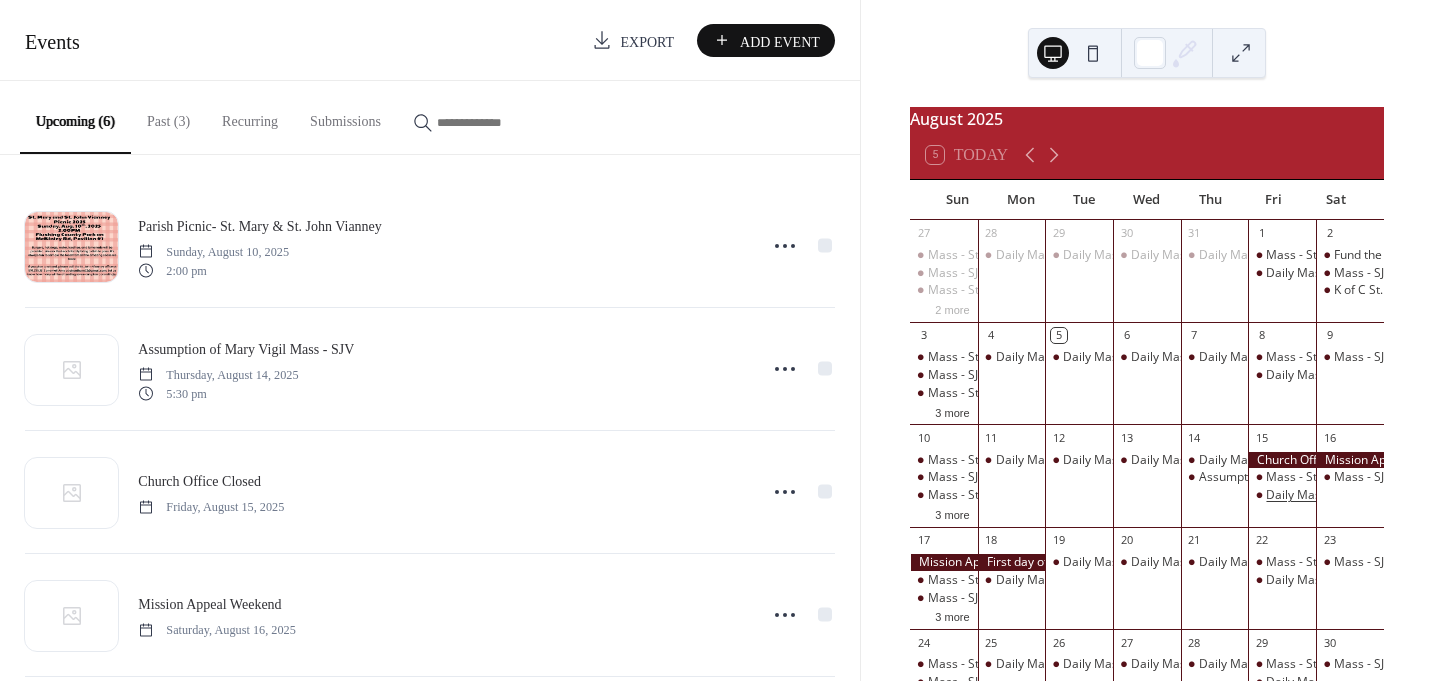 click on "Daily Mass - SJV" at bounding box center (1310, 495) 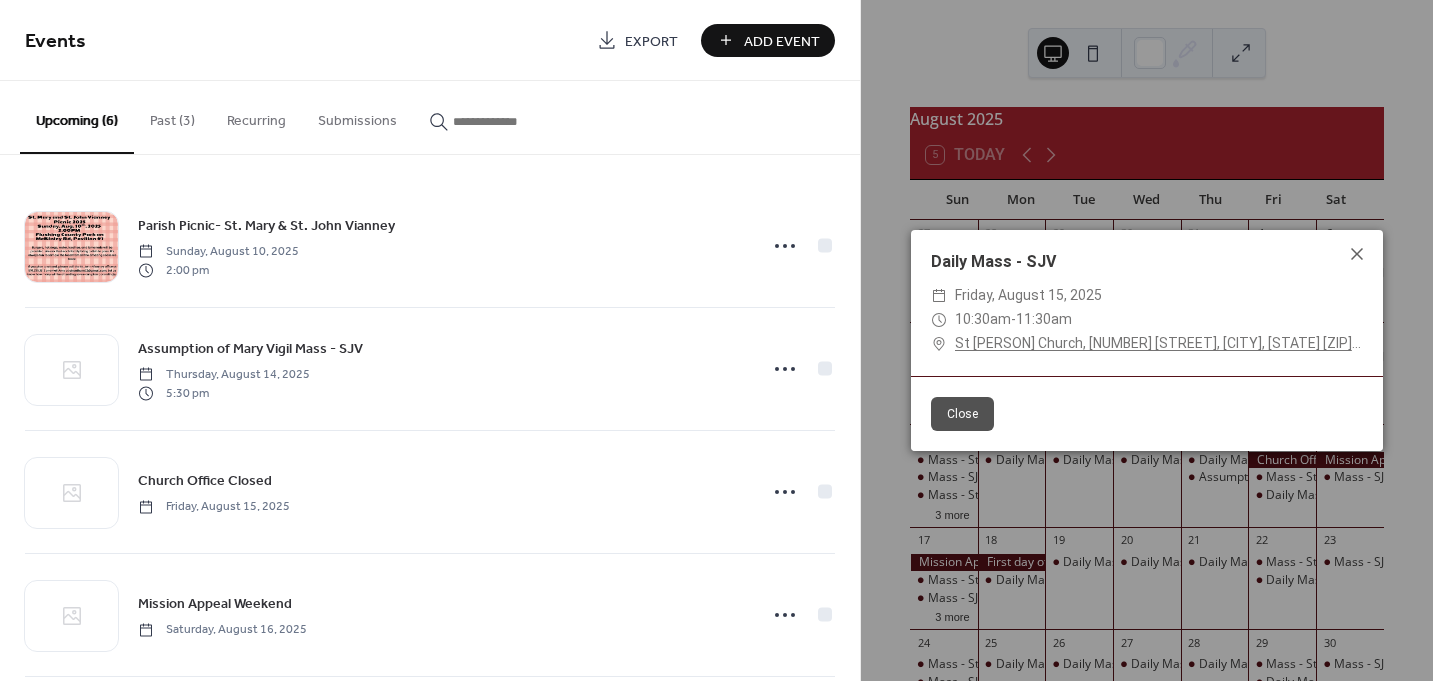 click on "11:30am" at bounding box center (1044, 319) 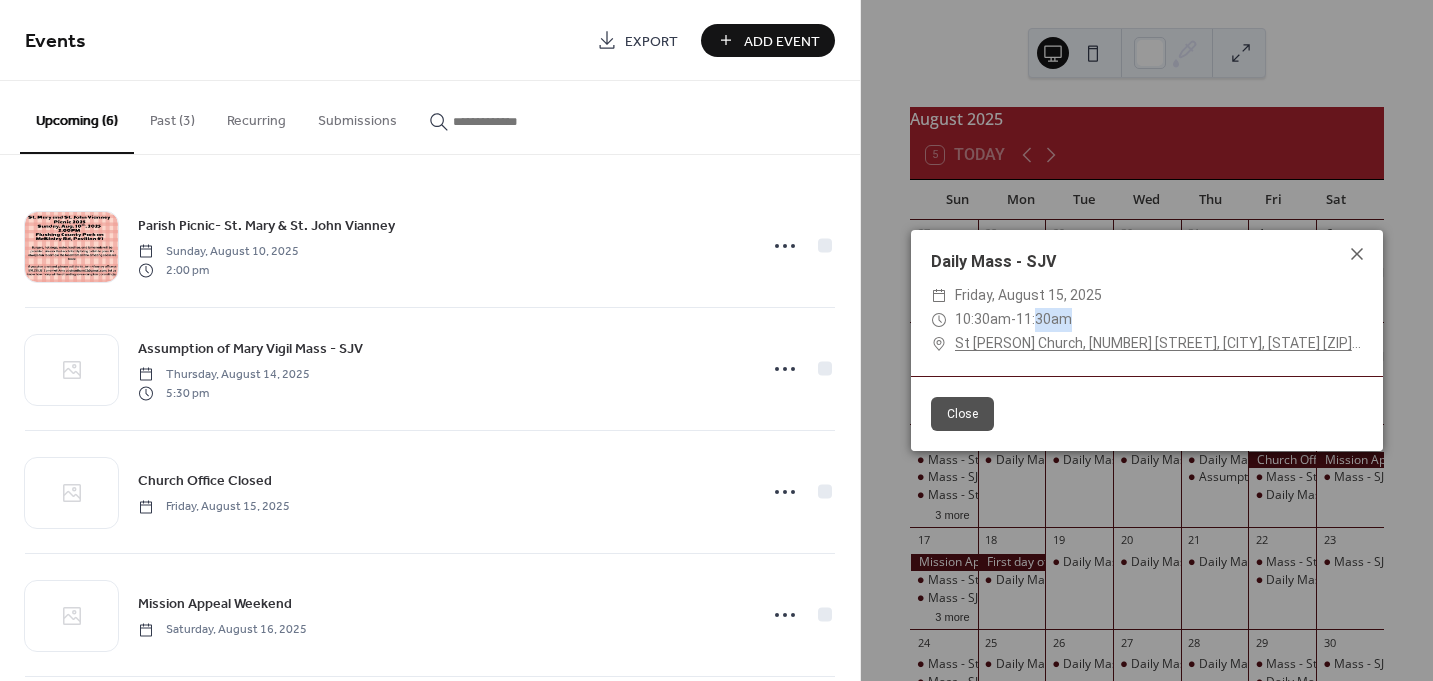 click on "11:30am" at bounding box center [1044, 319] 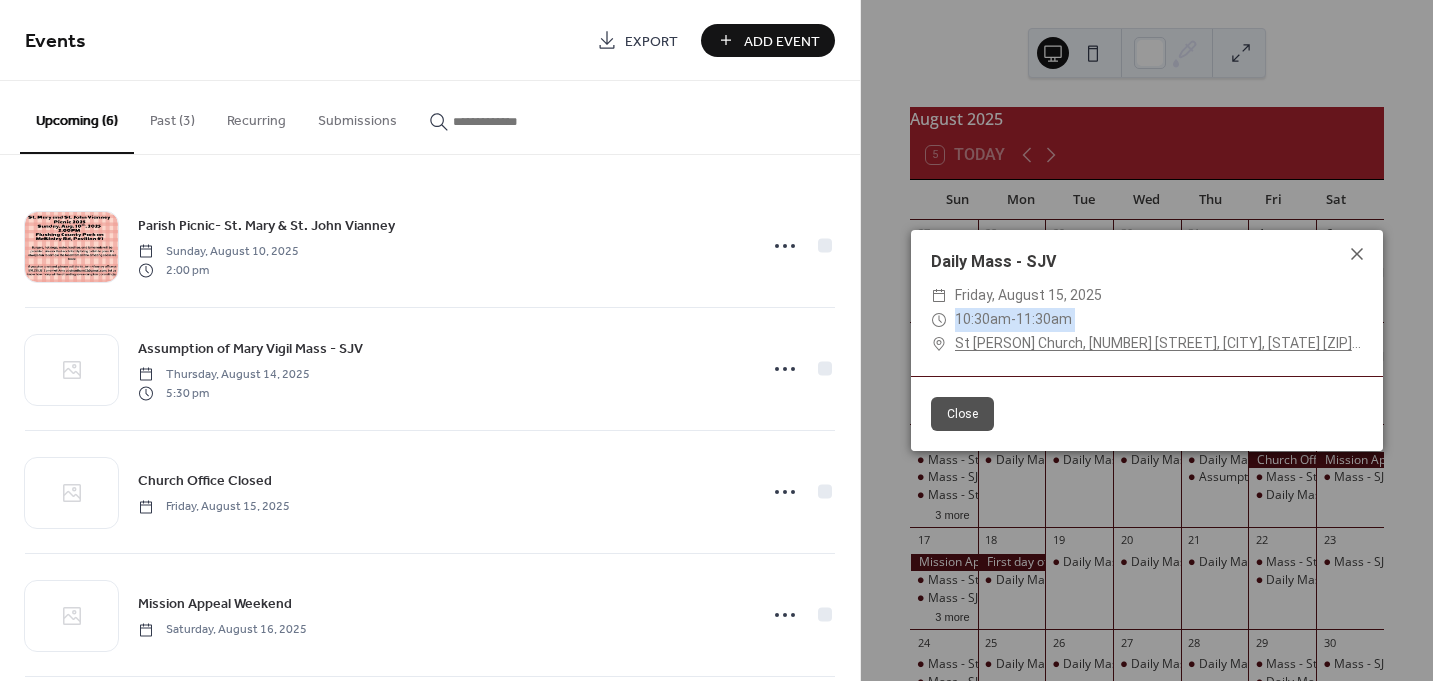 click on "11:30am" at bounding box center (1044, 319) 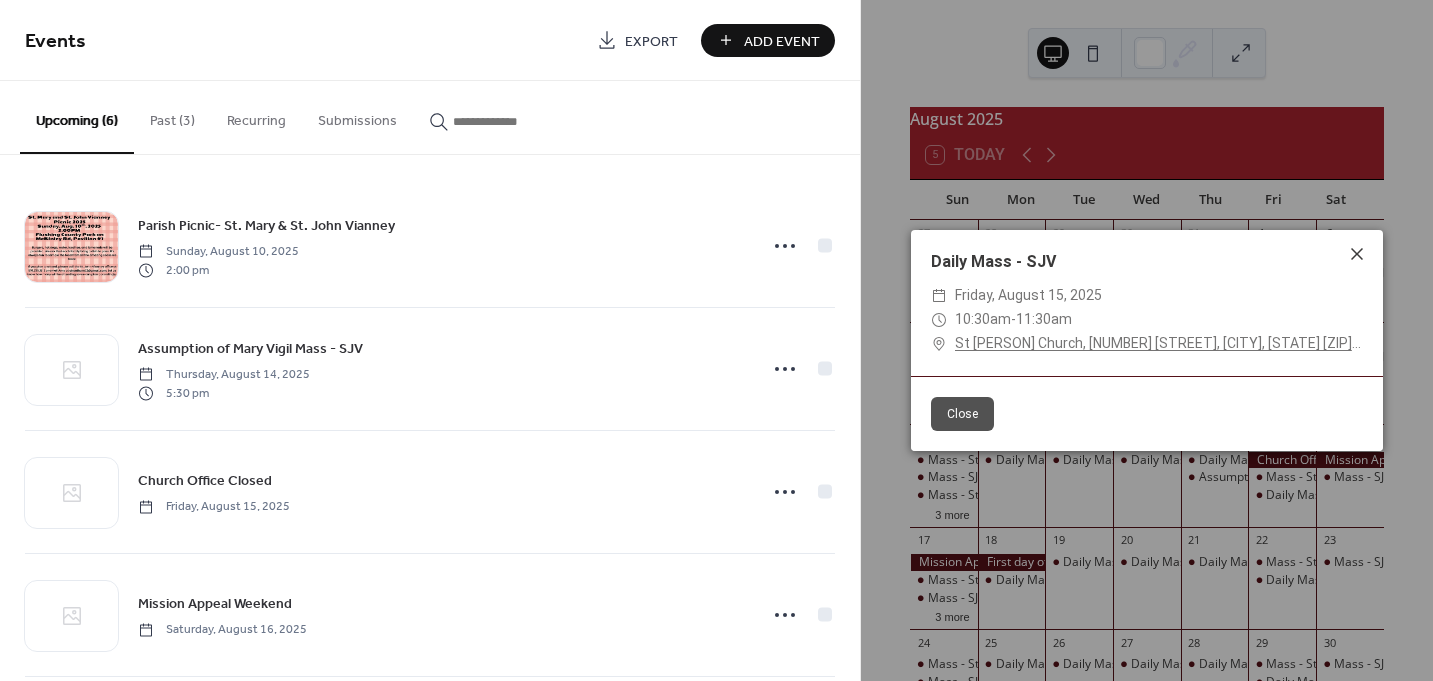 click 